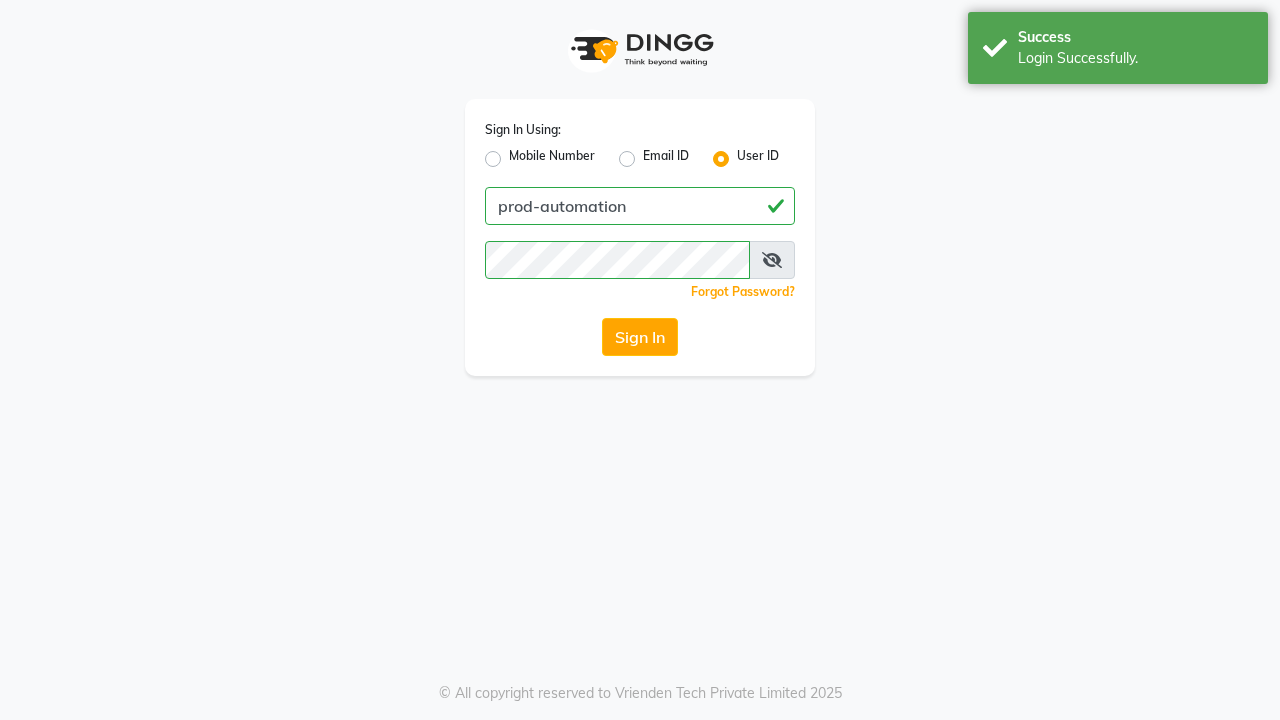 scroll, scrollTop: 0, scrollLeft: 0, axis: both 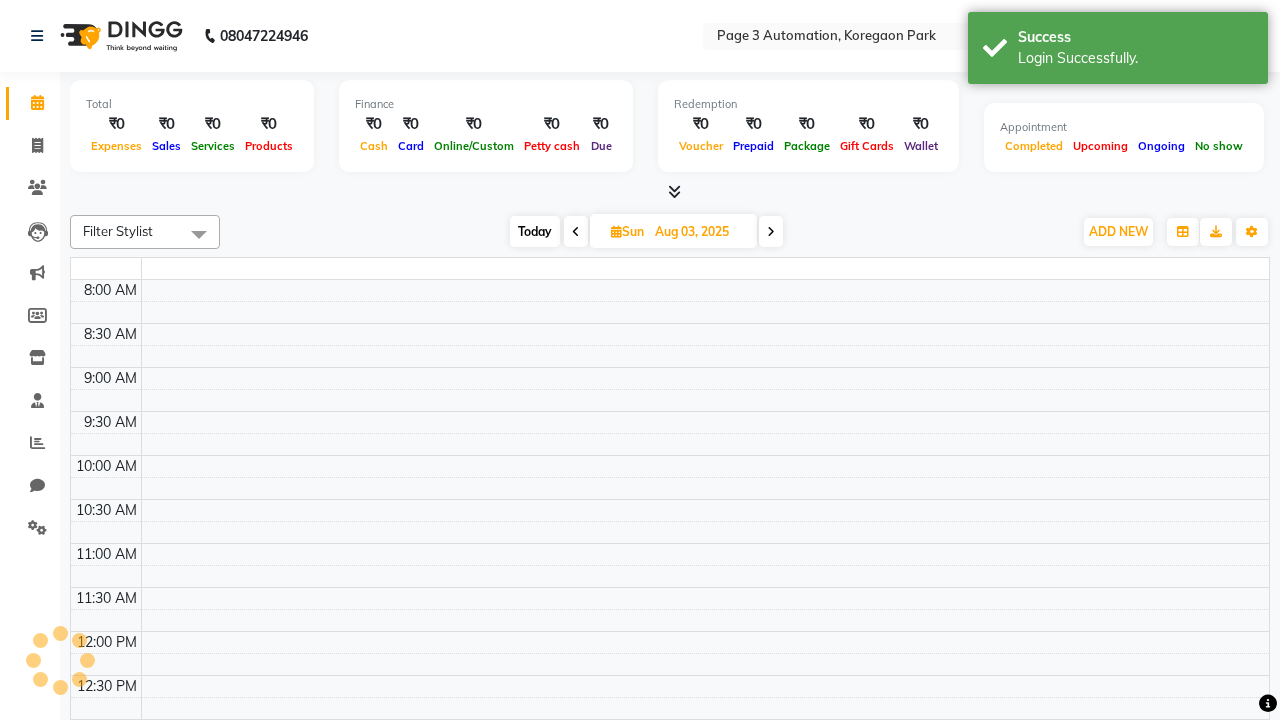 select on "en" 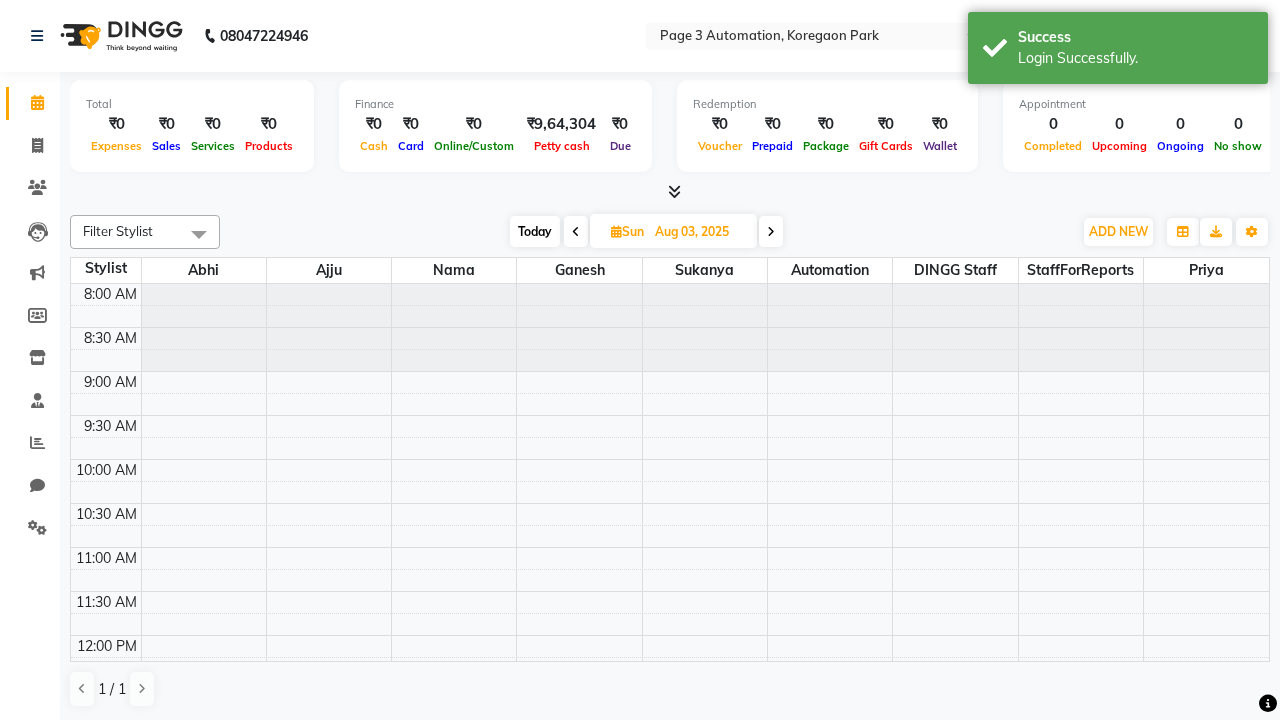click on "Today" at bounding box center [535, 231] 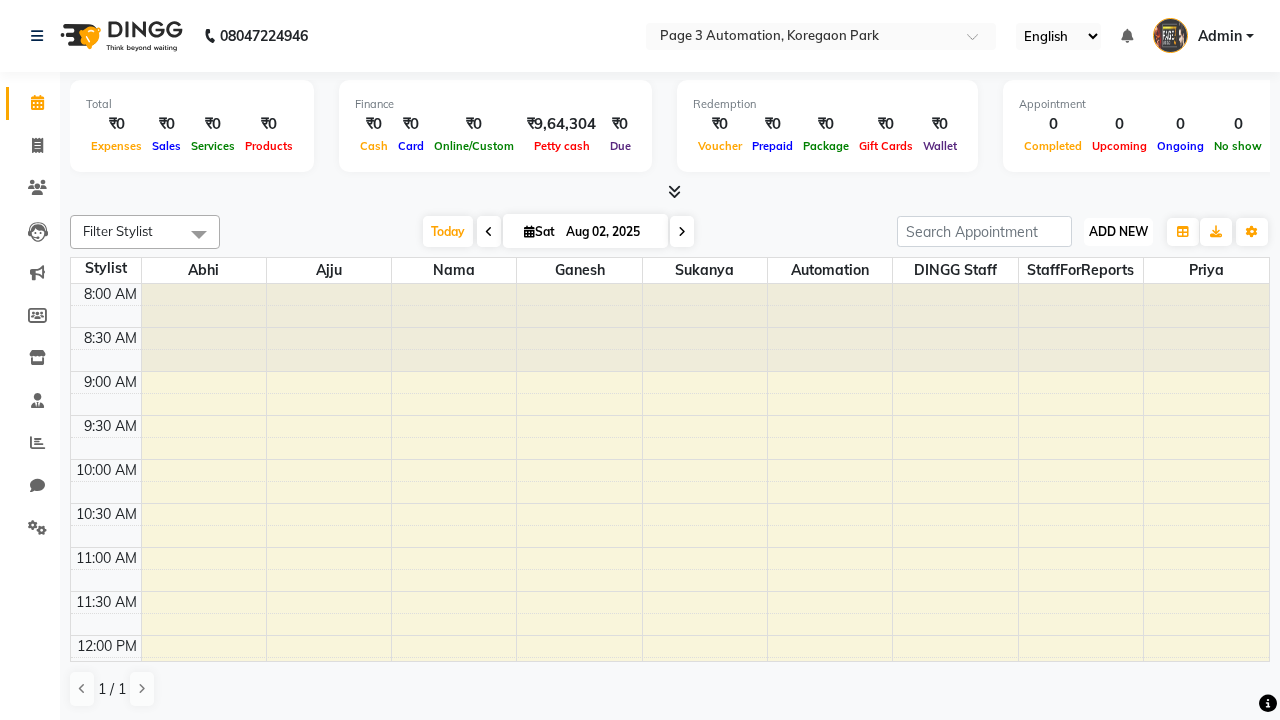 click on "ADD NEW" at bounding box center (1118, 231) 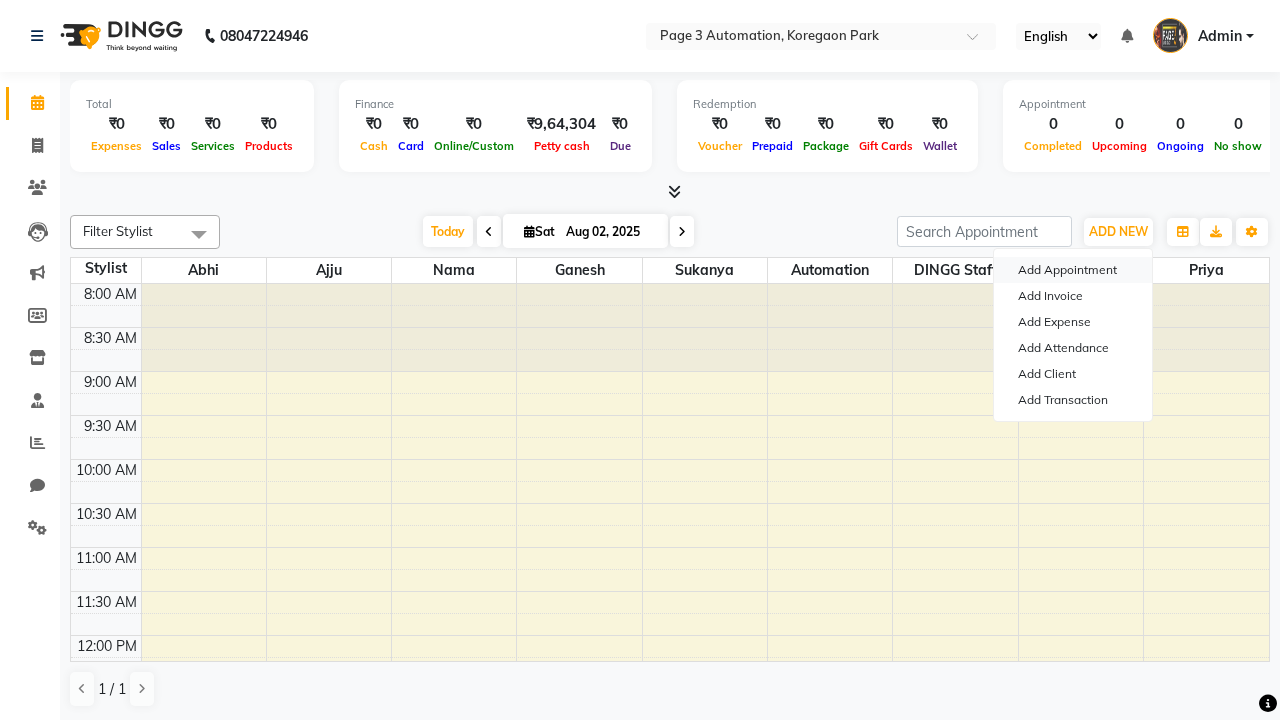 click on "Add Appointment" at bounding box center [1073, 270] 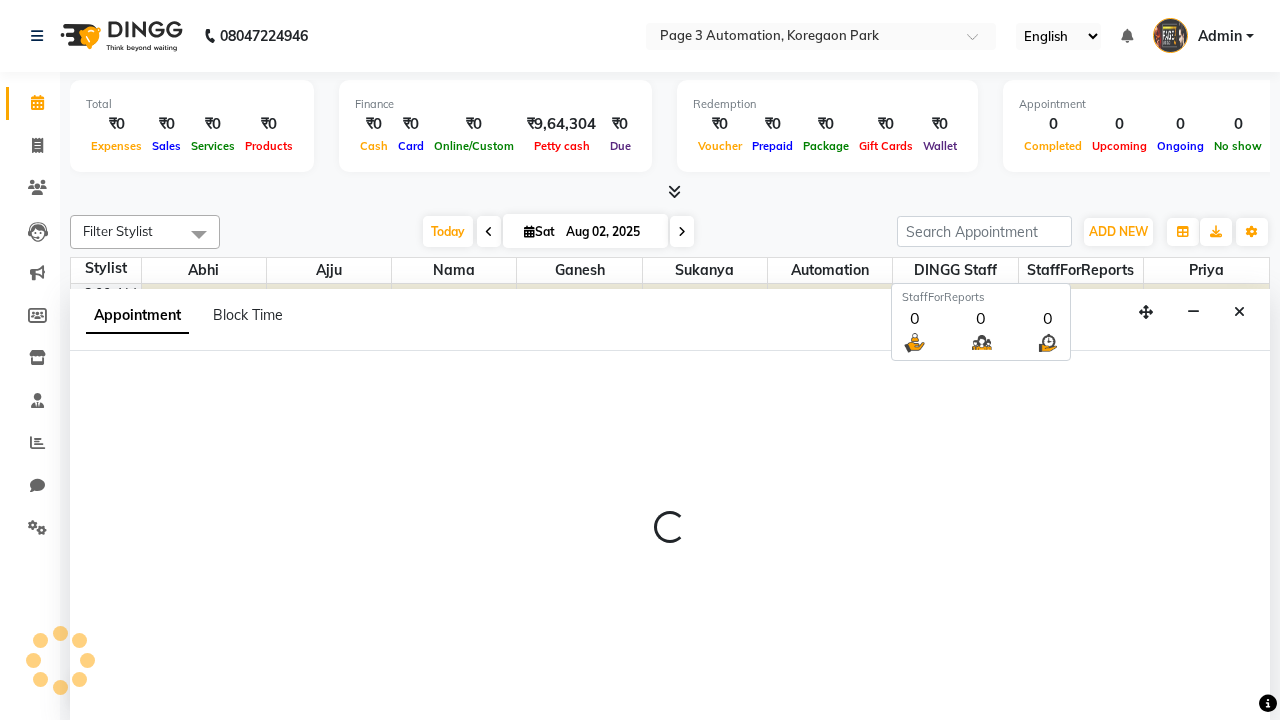 scroll, scrollTop: 1, scrollLeft: 0, axis: vertical 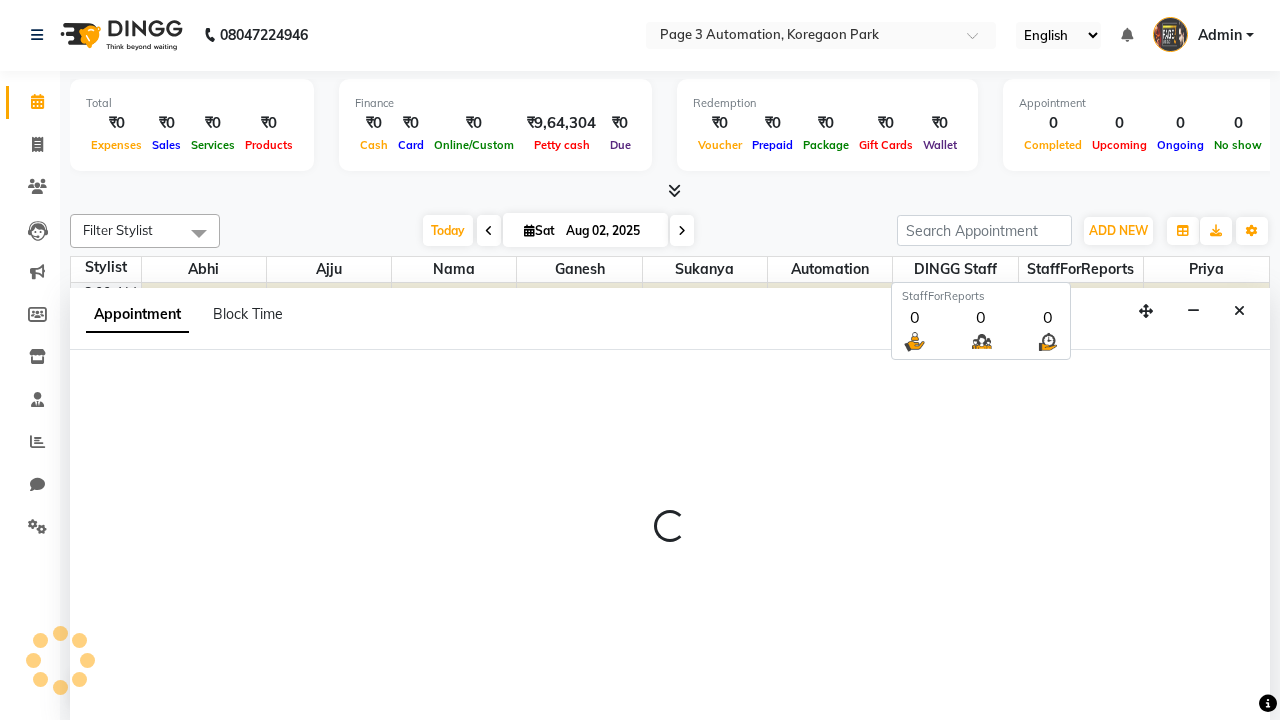 select on "540" 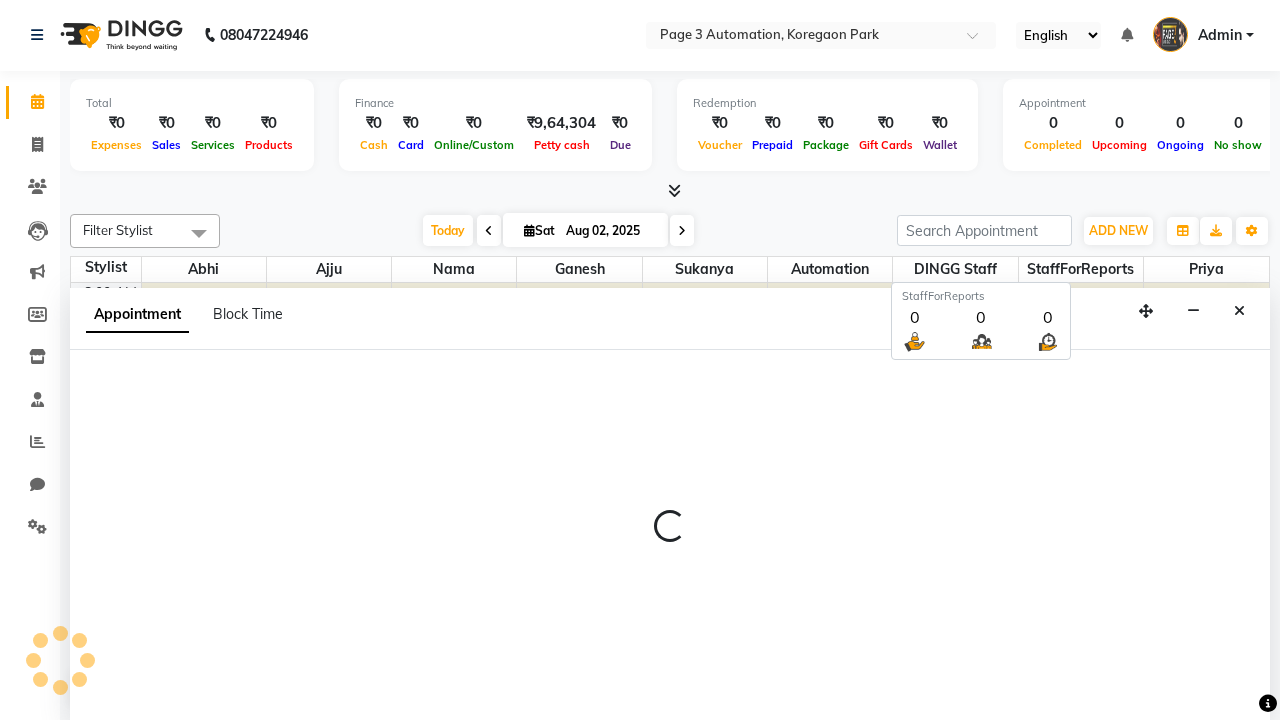 select on "tentative" 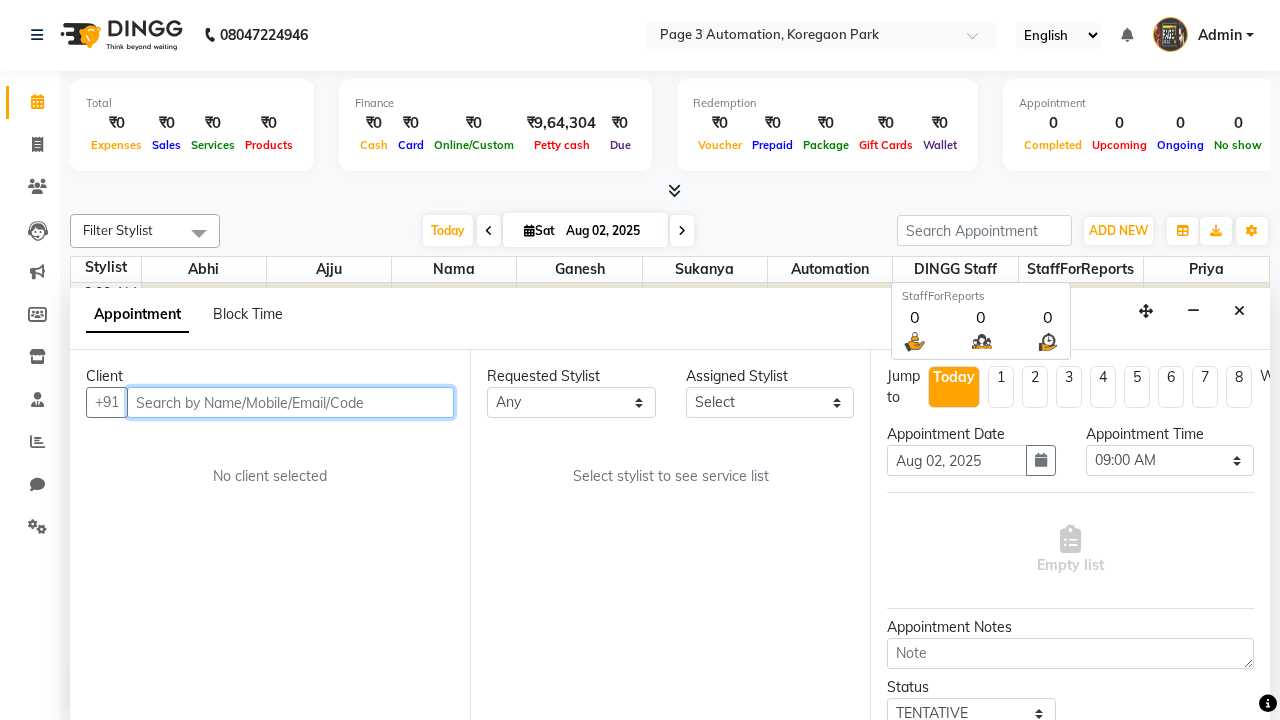 type on "8192346578" 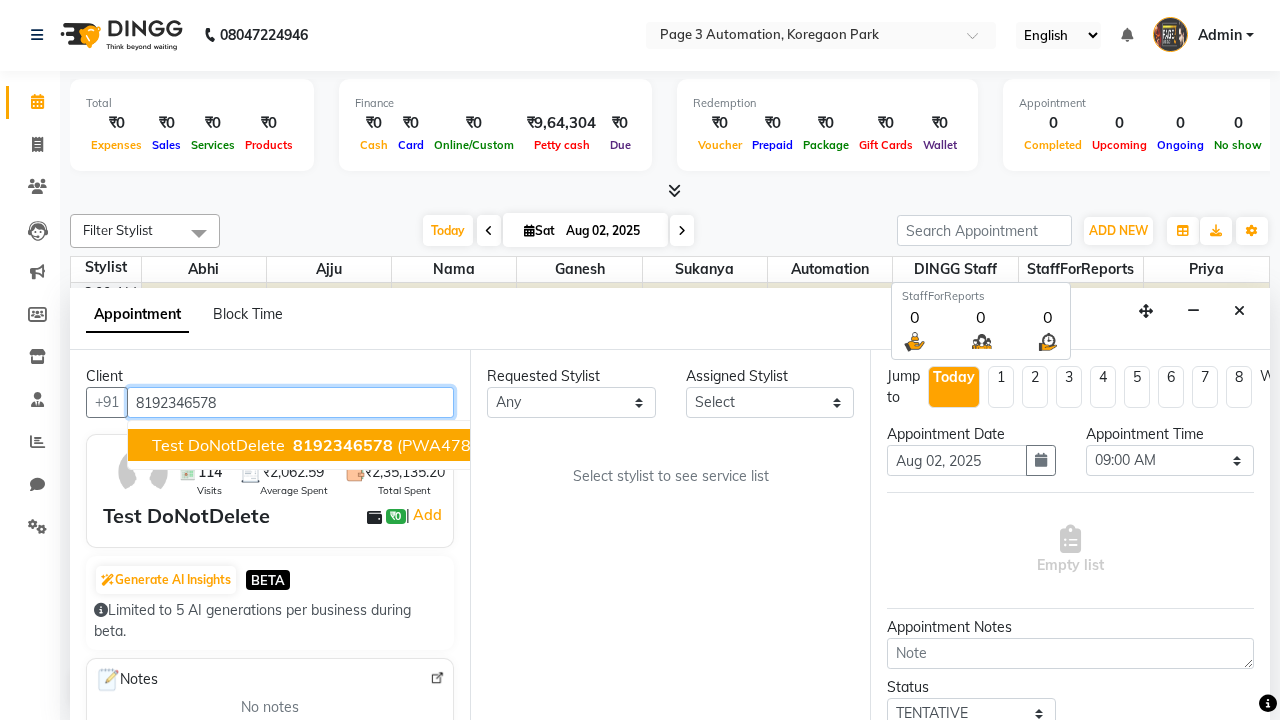 click on "8192346578" at bounding box center [343, 445] 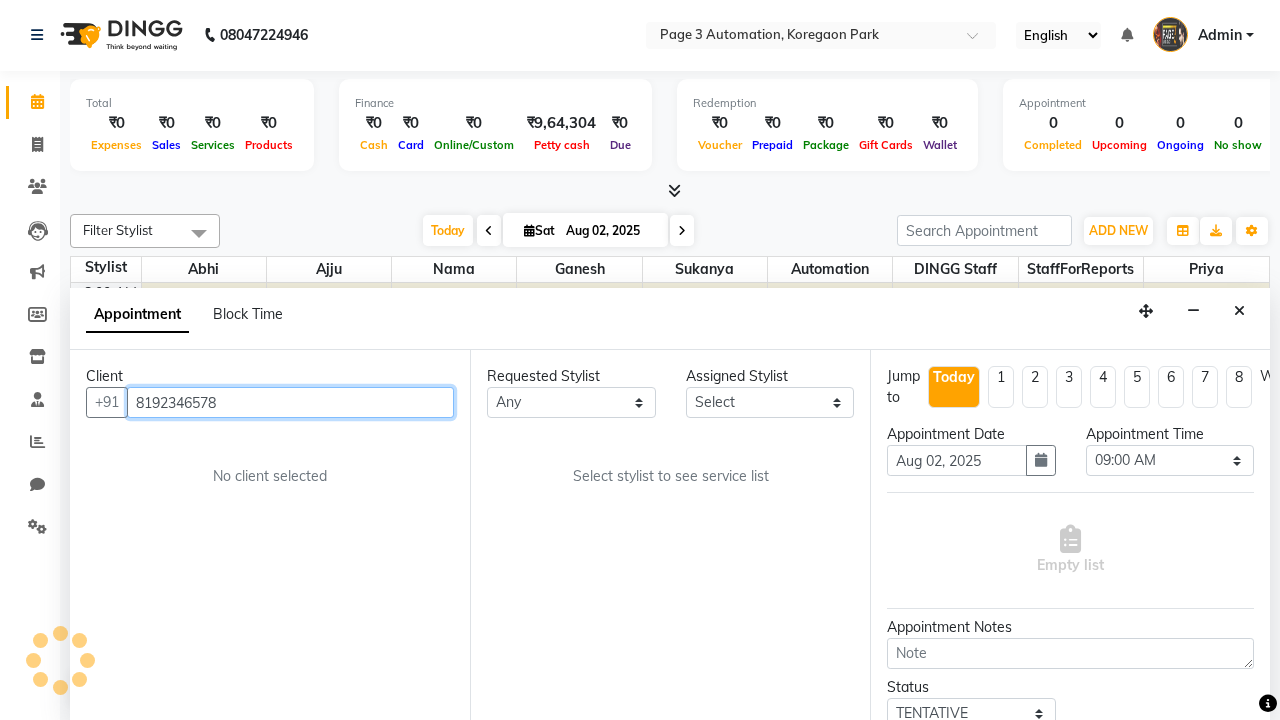 scroll, scrollTop: 0, scrollLeft: 0, axis: both 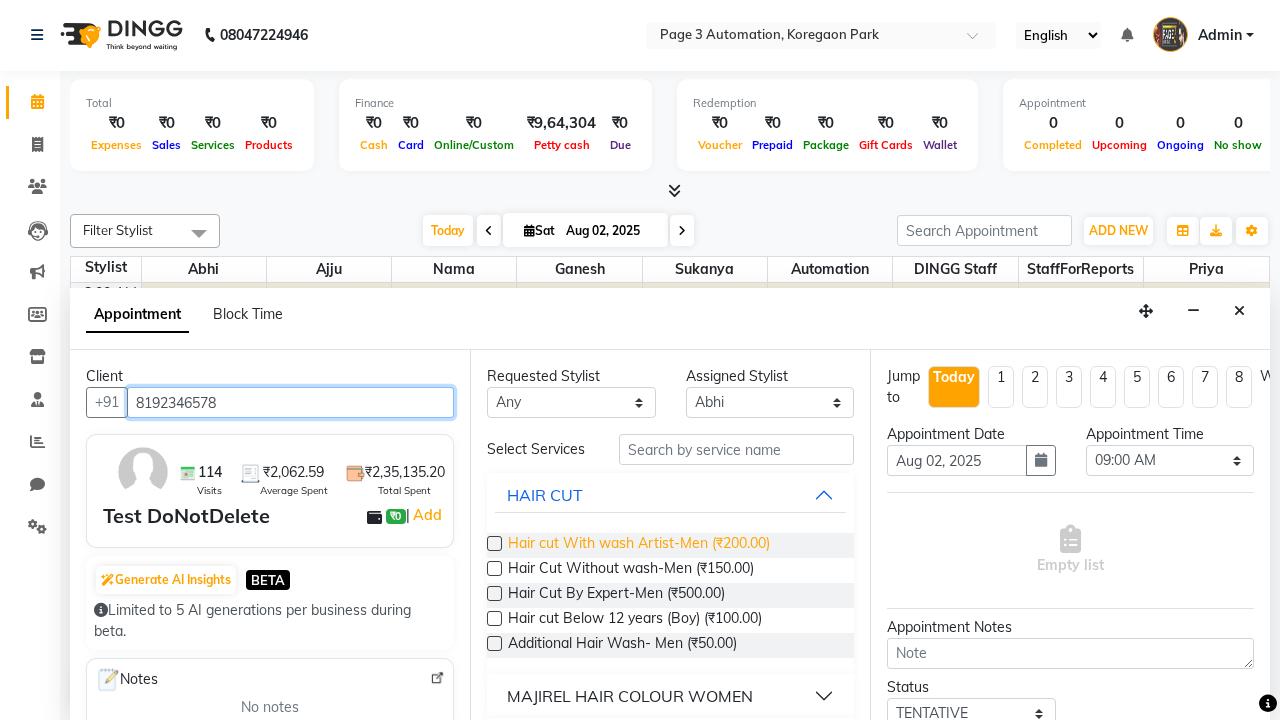 type on "8192346578" 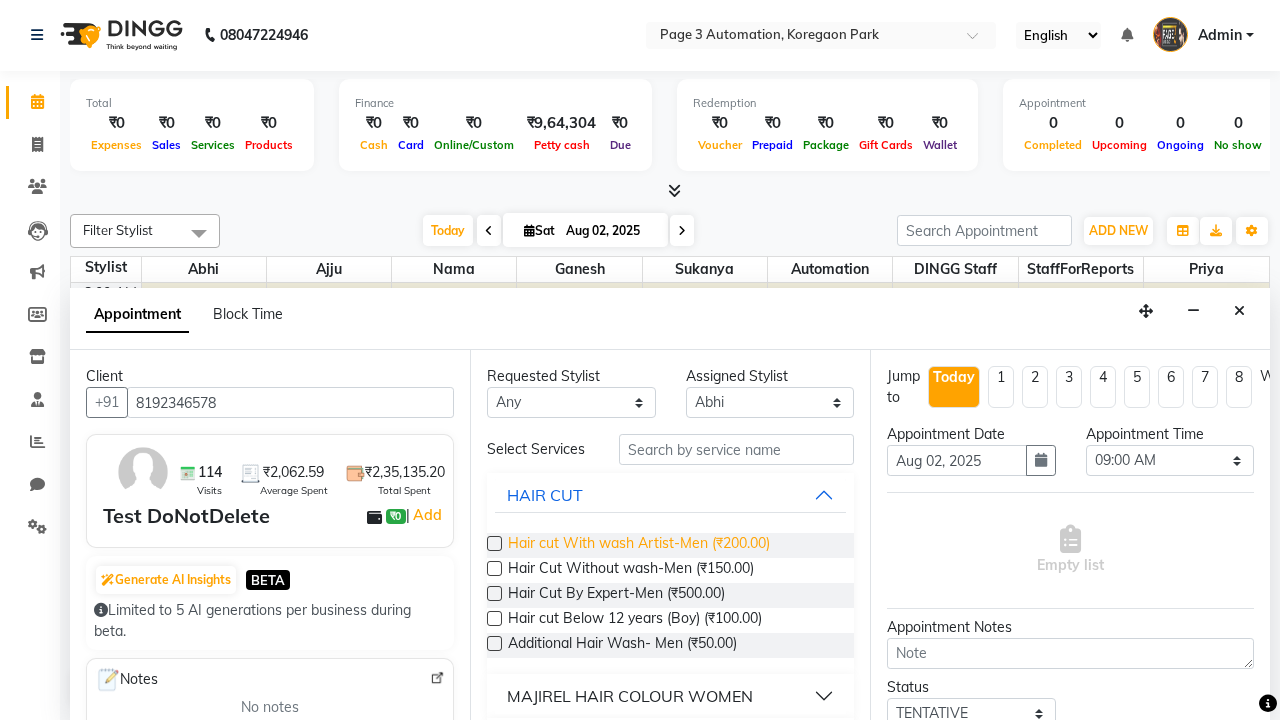 click on "Hair cut With wash Artist-Men (₹200.00)" at bounding box center [639, 545] 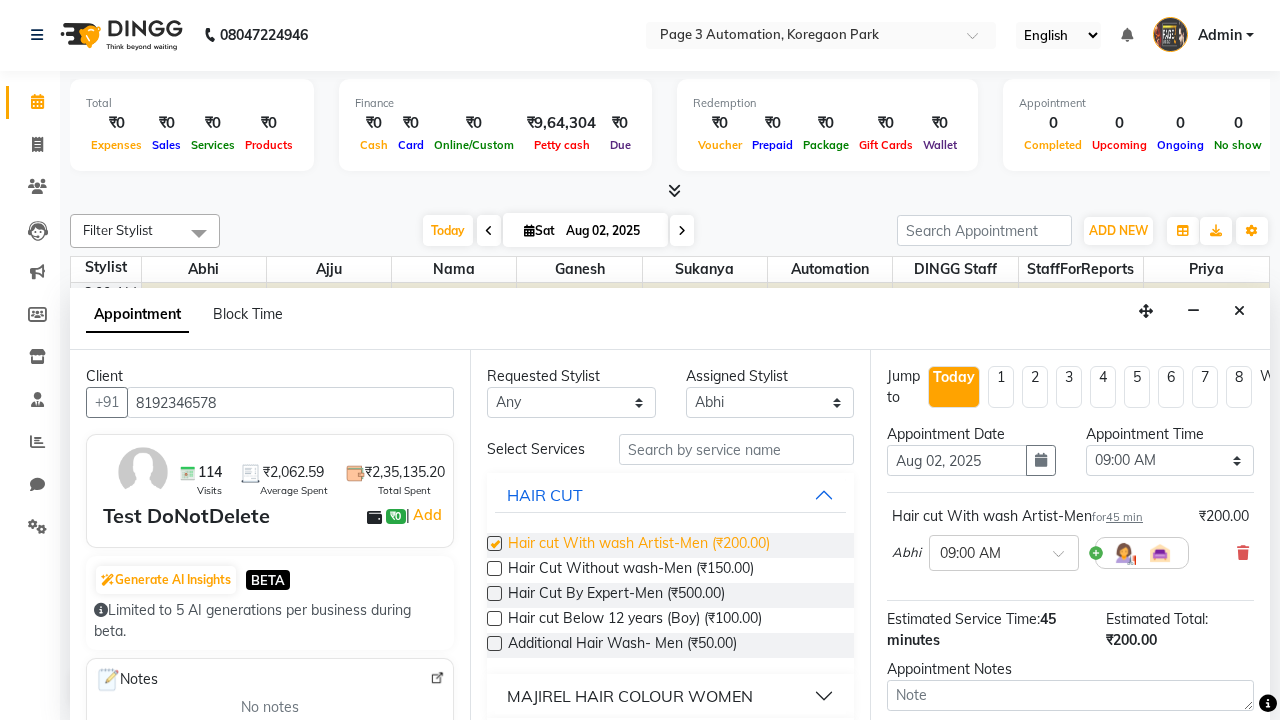 checkbox on "false" 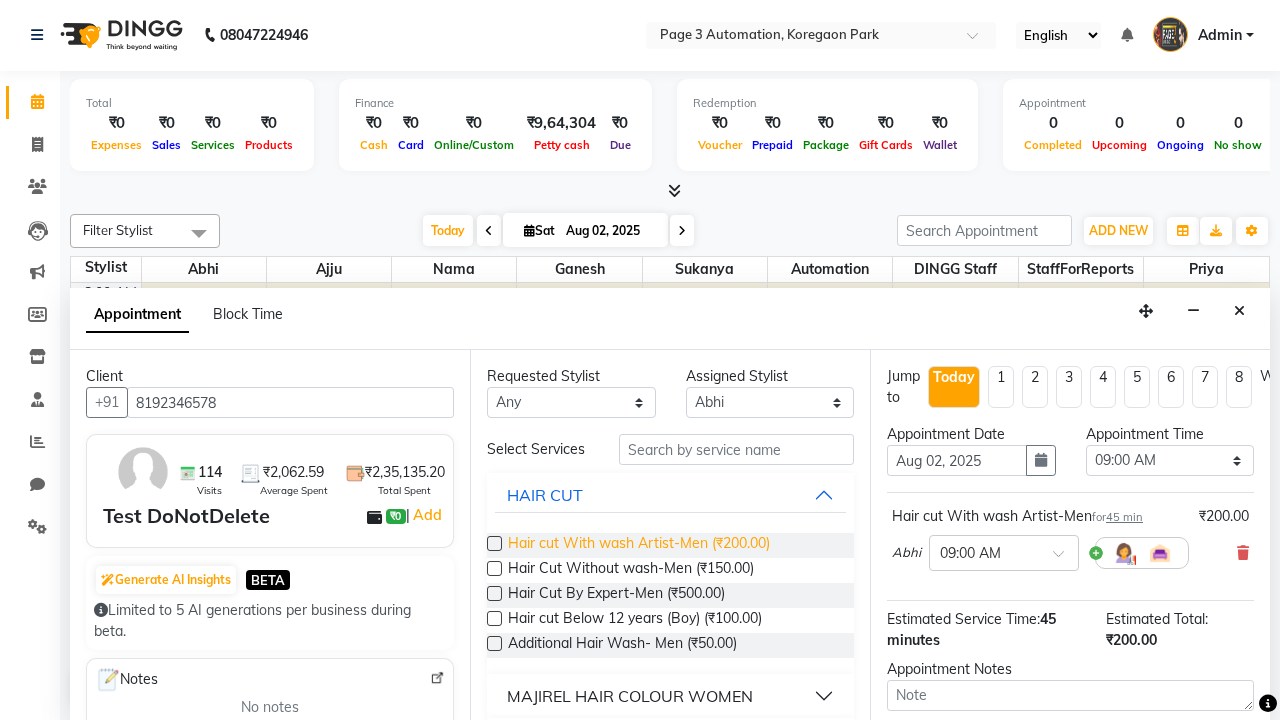 select on "855" 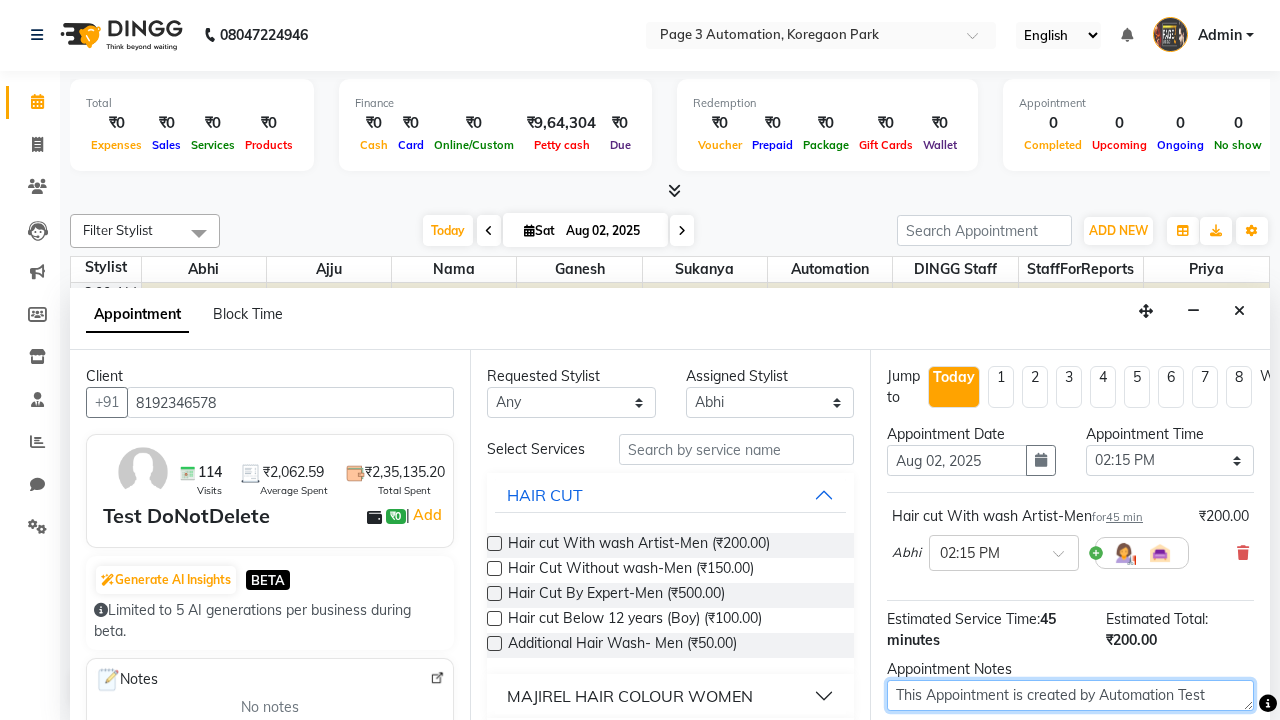 type on "This Appointment is created by Automation Test" 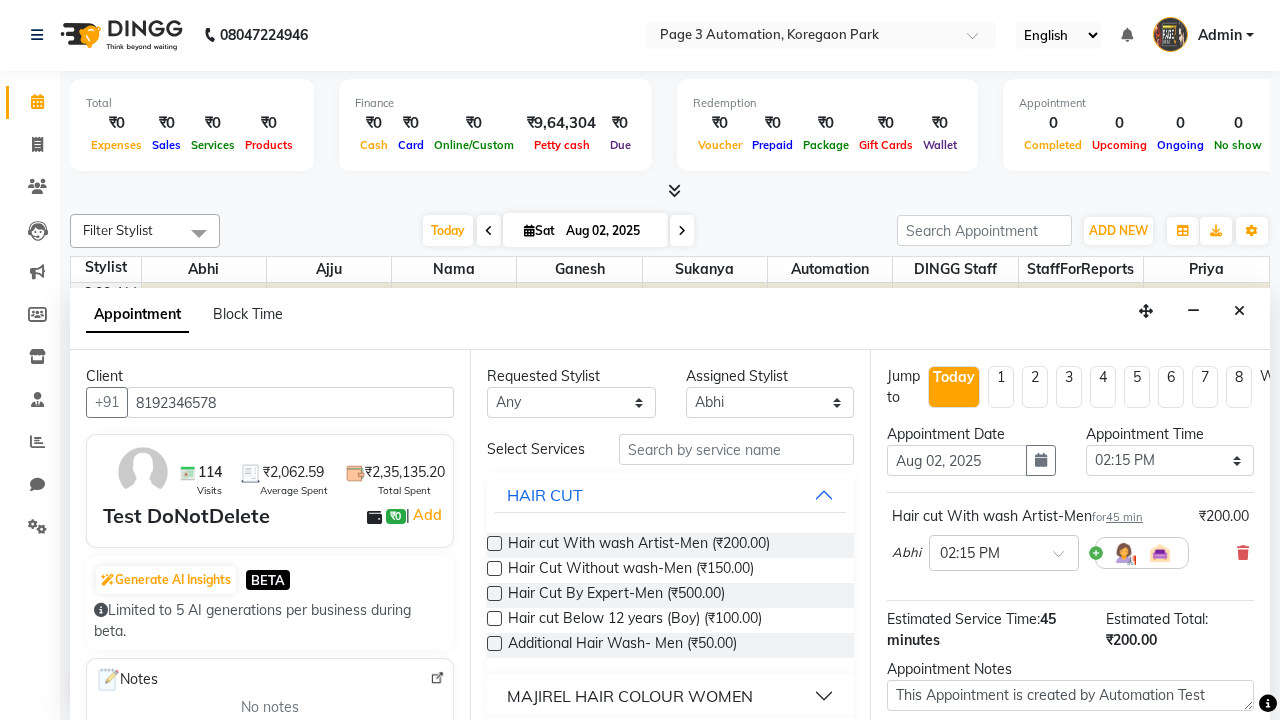 click at bounding box center (1097, 822) 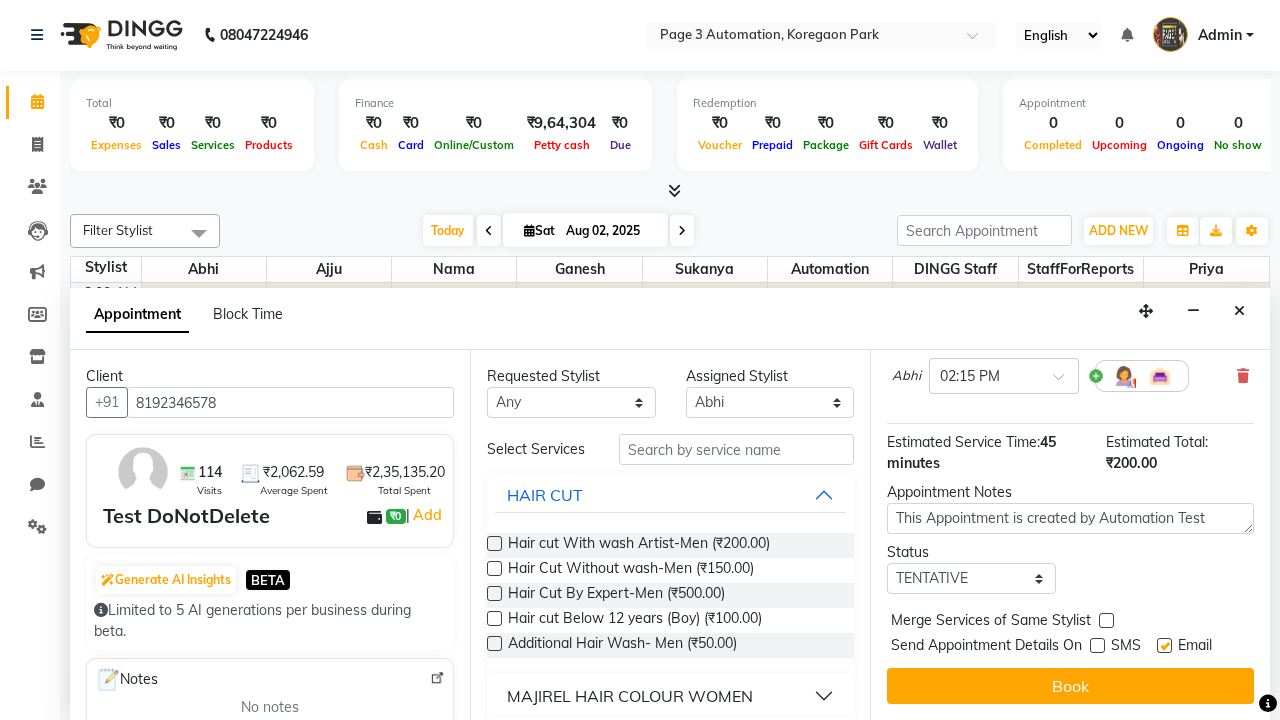 click at bounding box center [1164, 645] 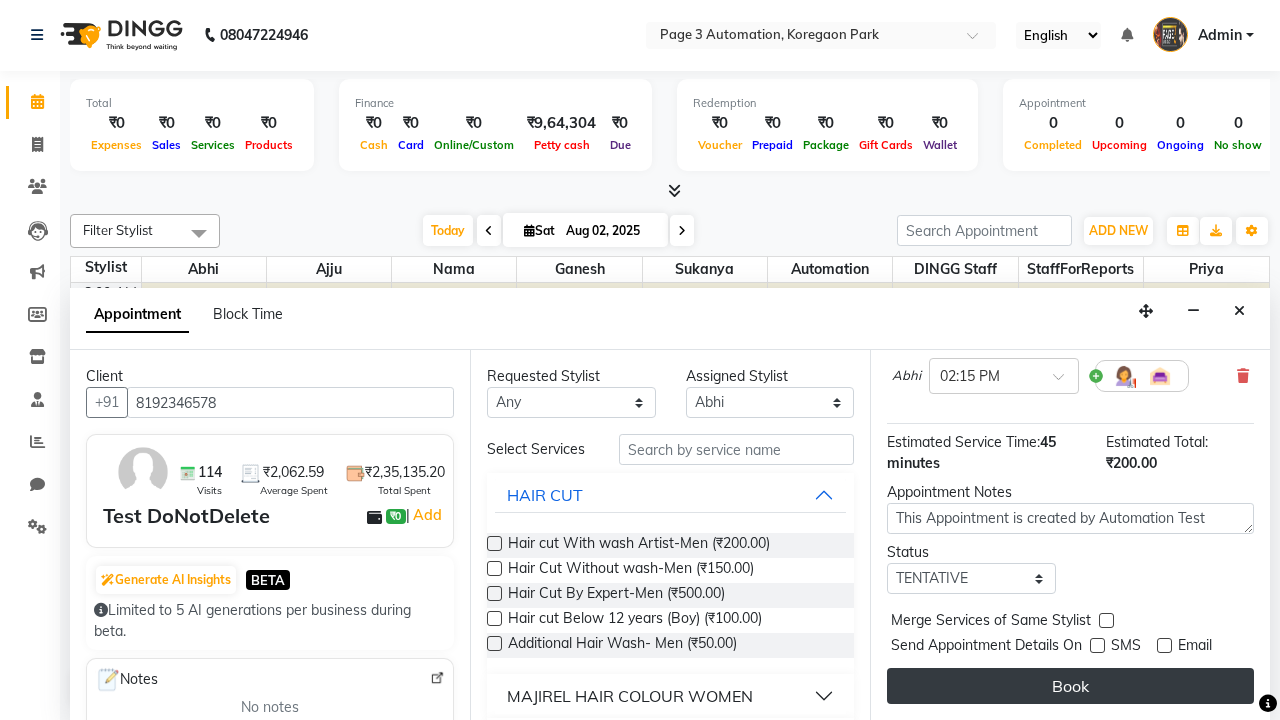 click on "Book" at bounding box center (1070, 686) 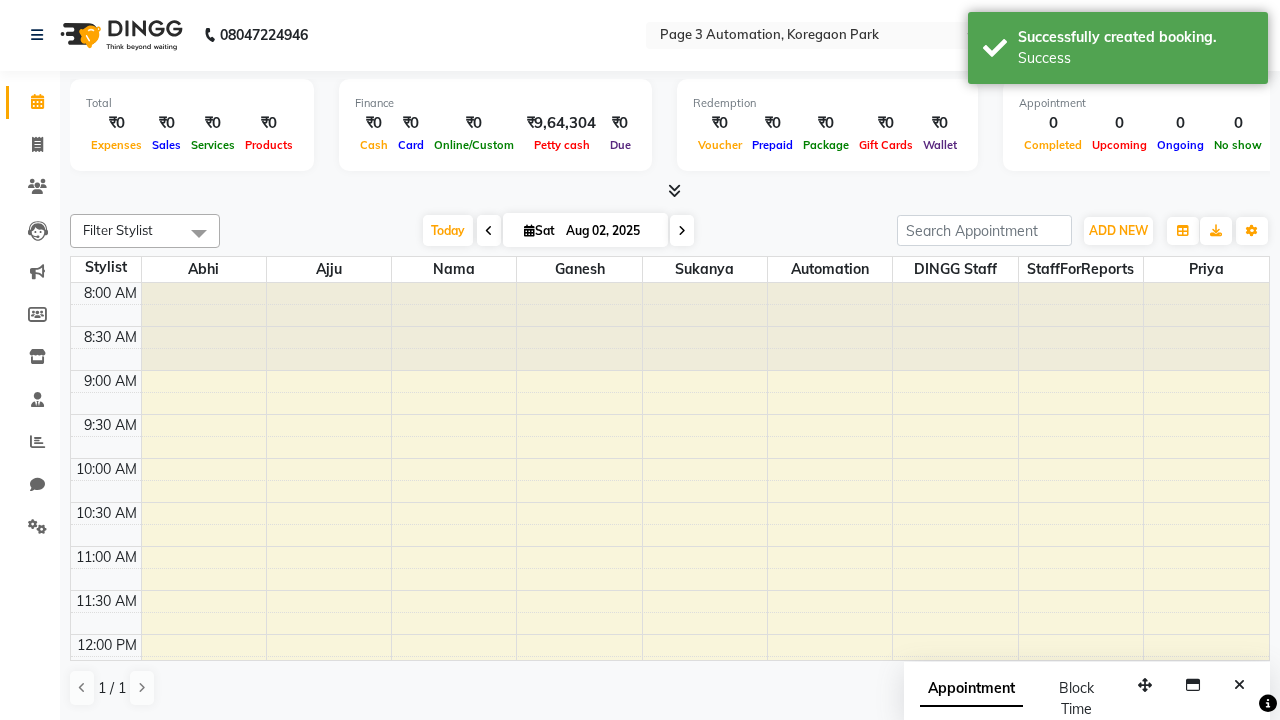 scroll, scrollTop: 0, scrollLeft: 0, axis: both 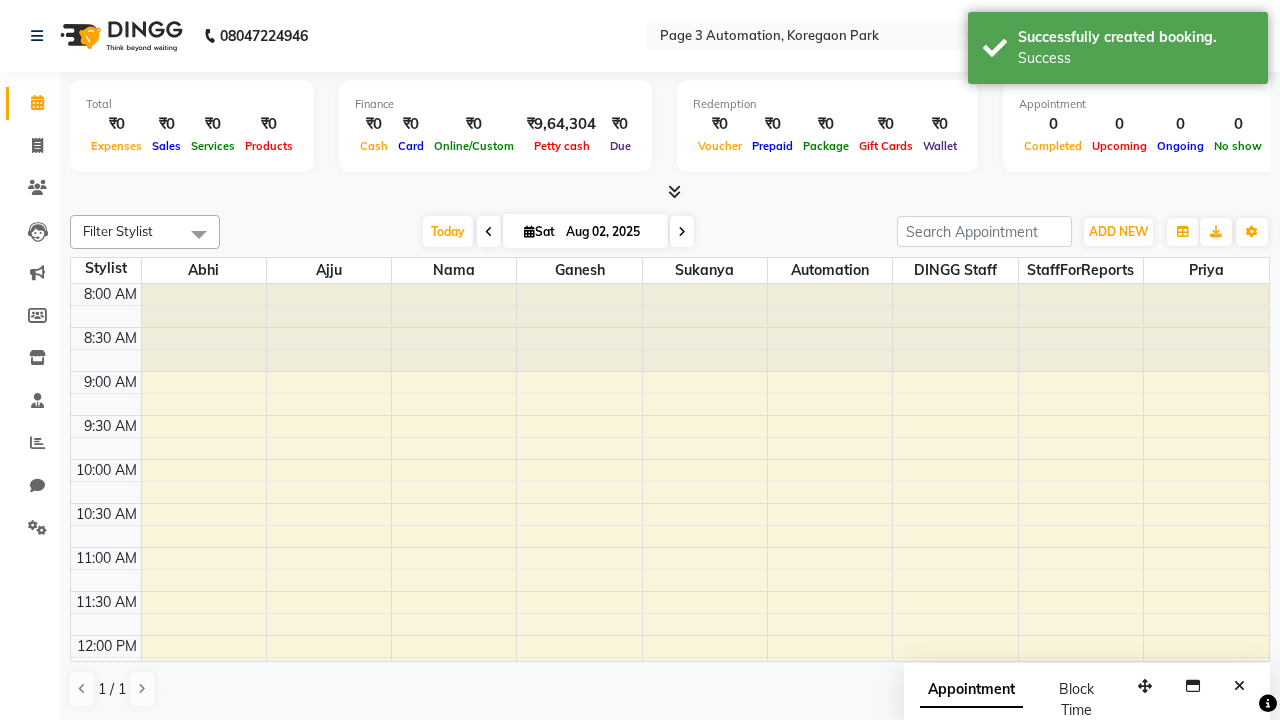 click on "Success" at bounding box center [1135, 58] 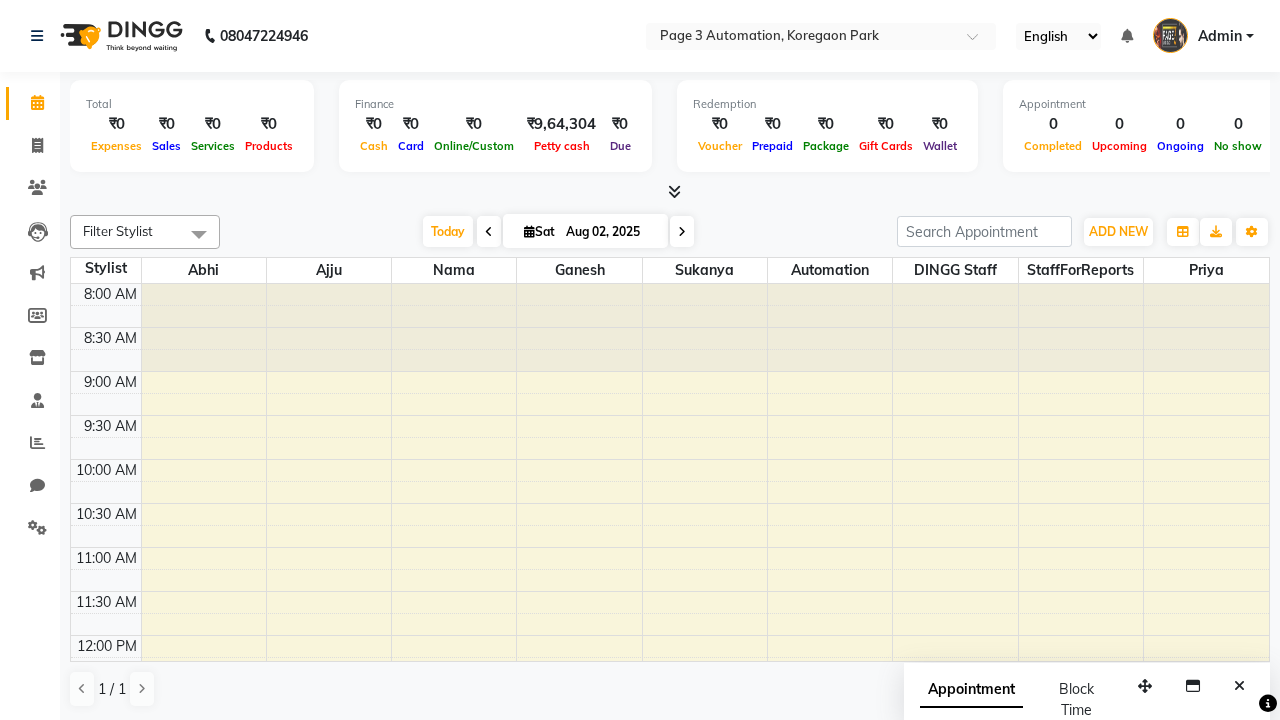 click at bounding box center (199, 234) 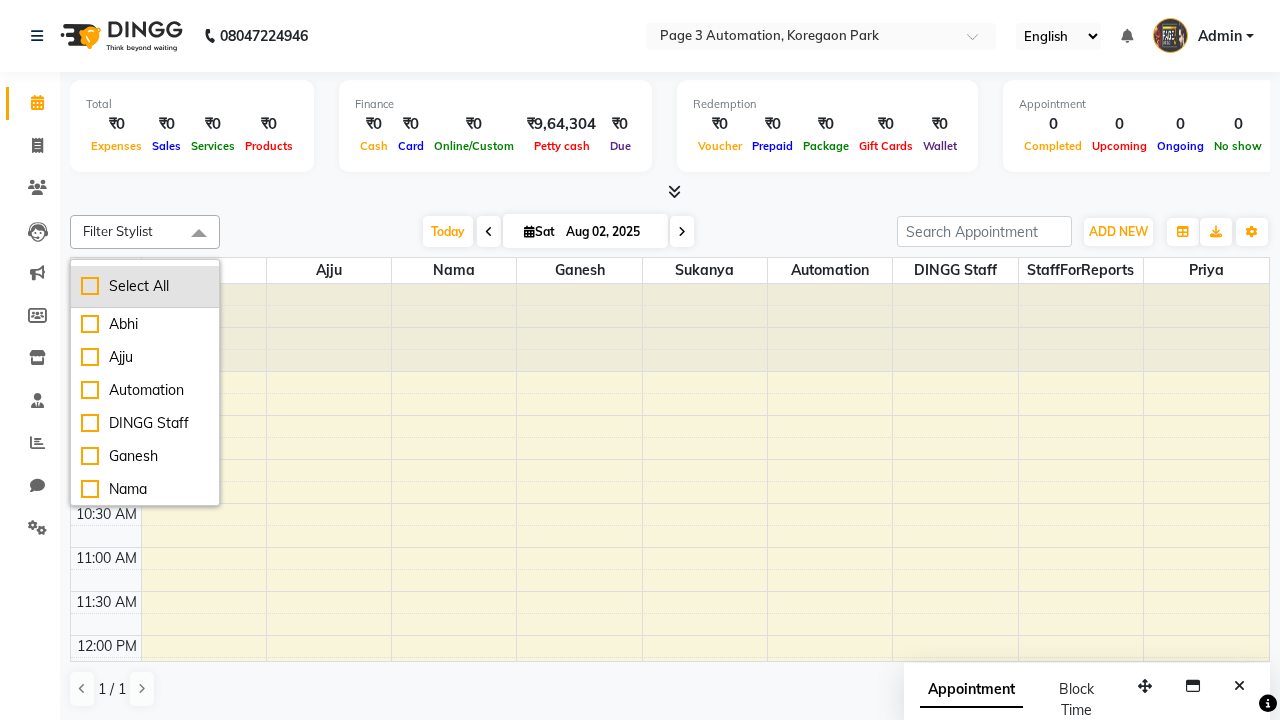 click on "Select All" at bounding box center [145, 286] 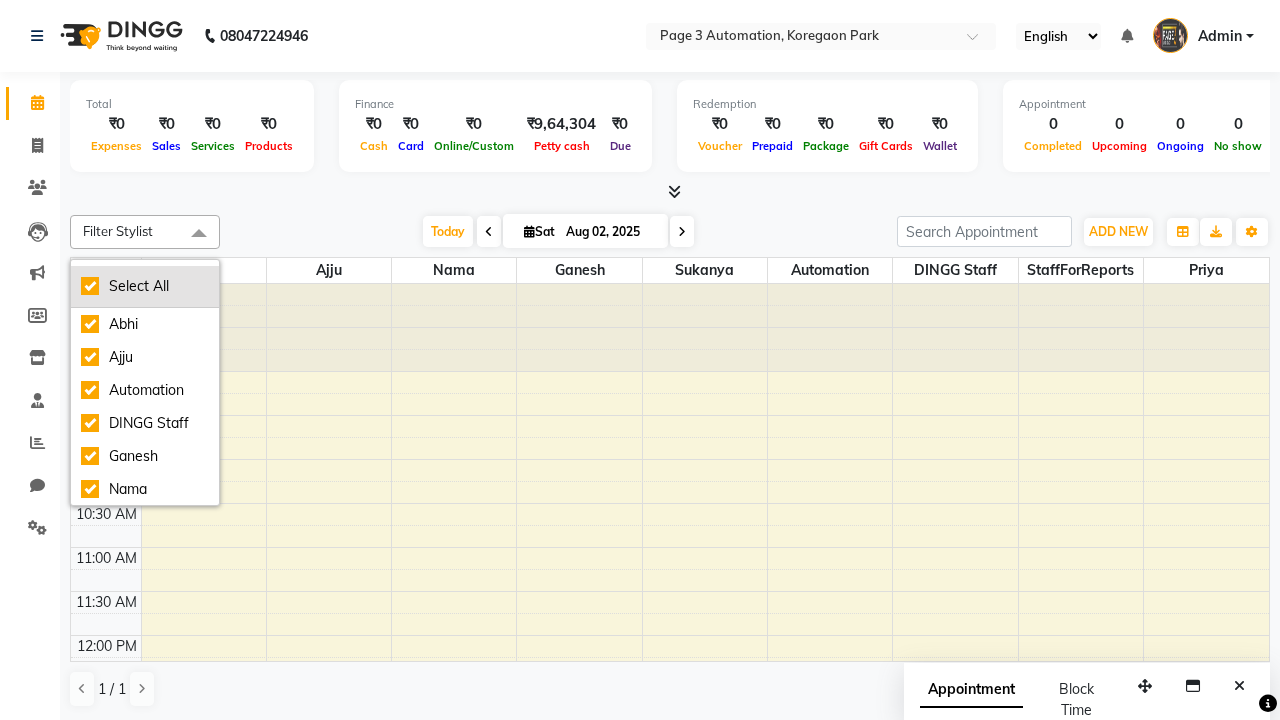 checkbox on "true" 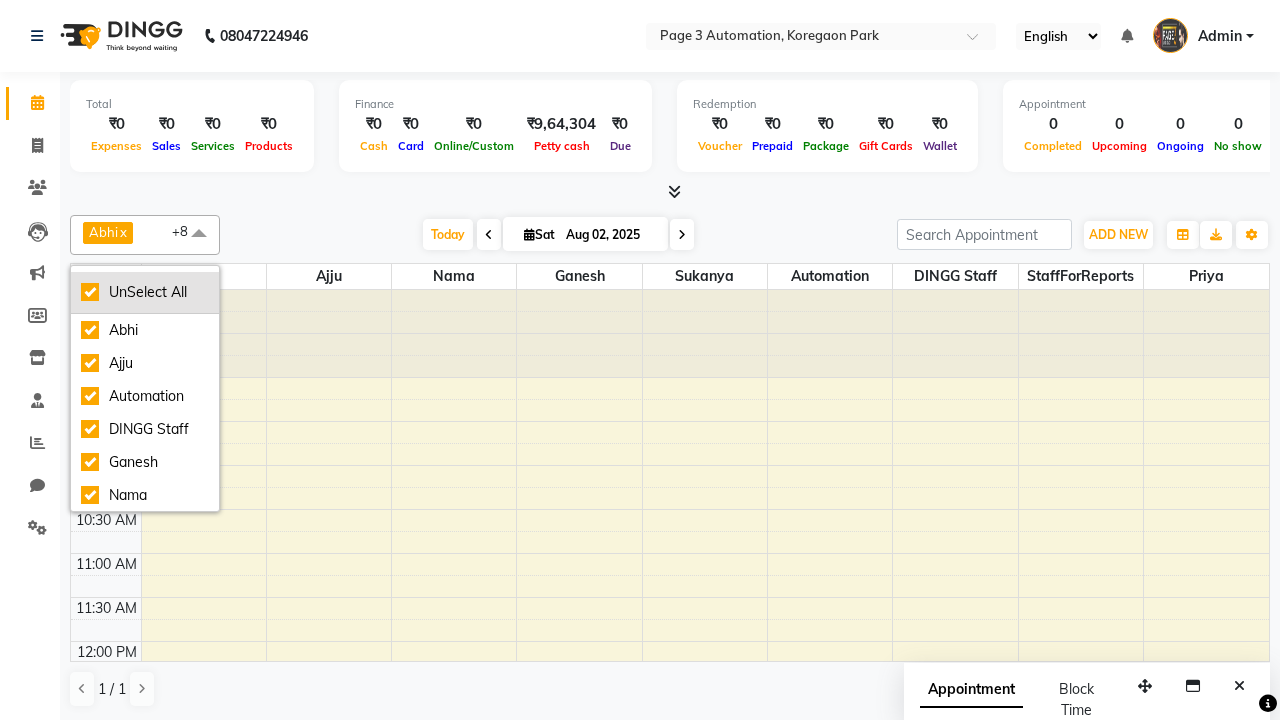 click on "UnSelect All" at bounding box center (145, 292) 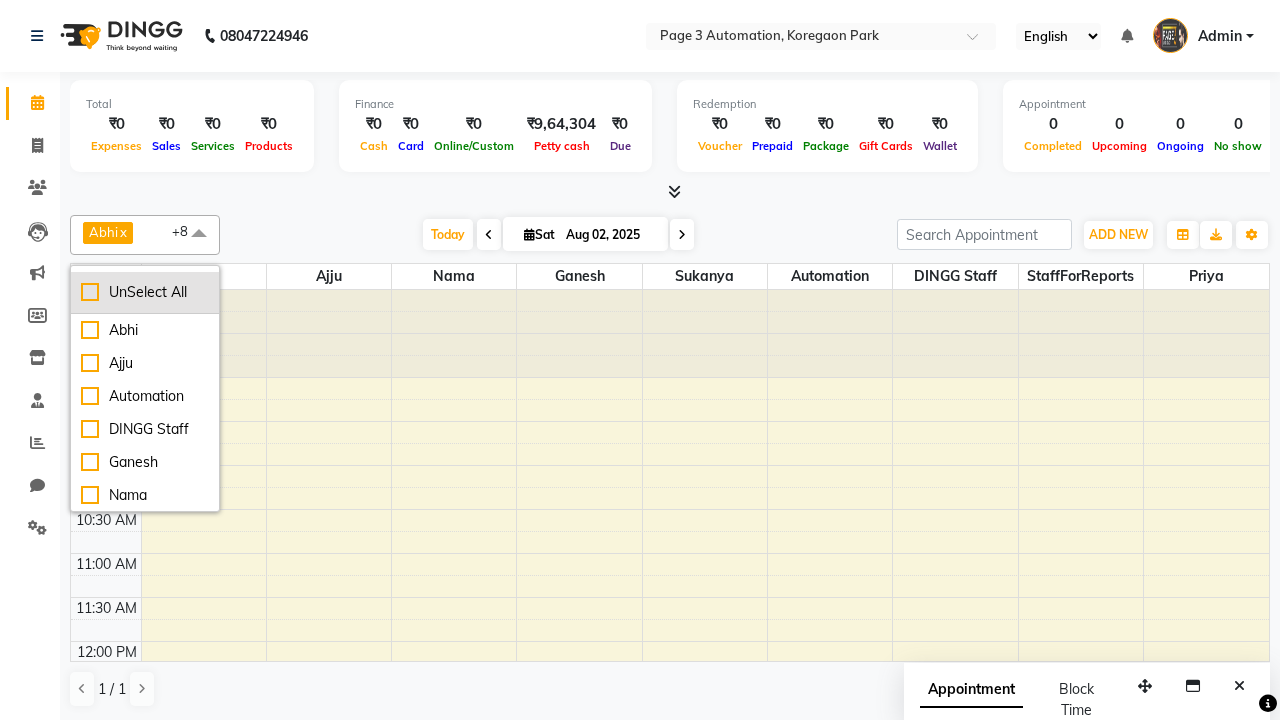 checkbox on "false" 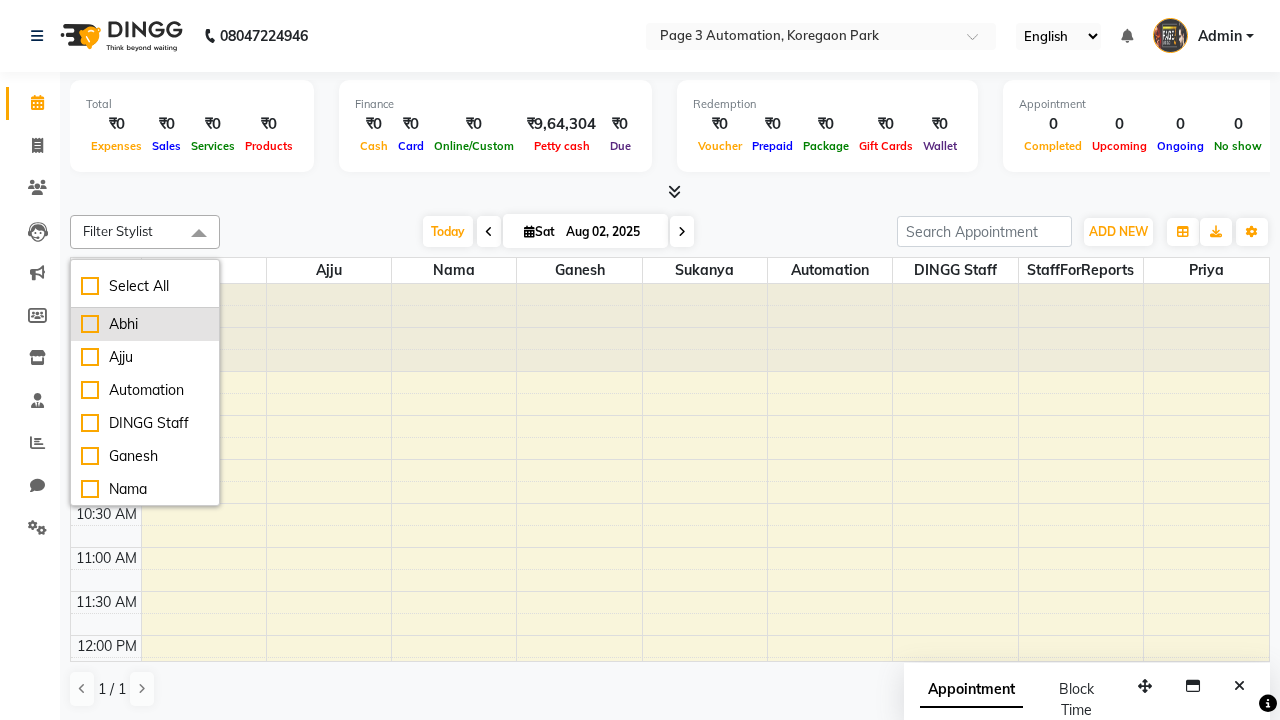 click on "Abhi" at bounding box center (145, 324) 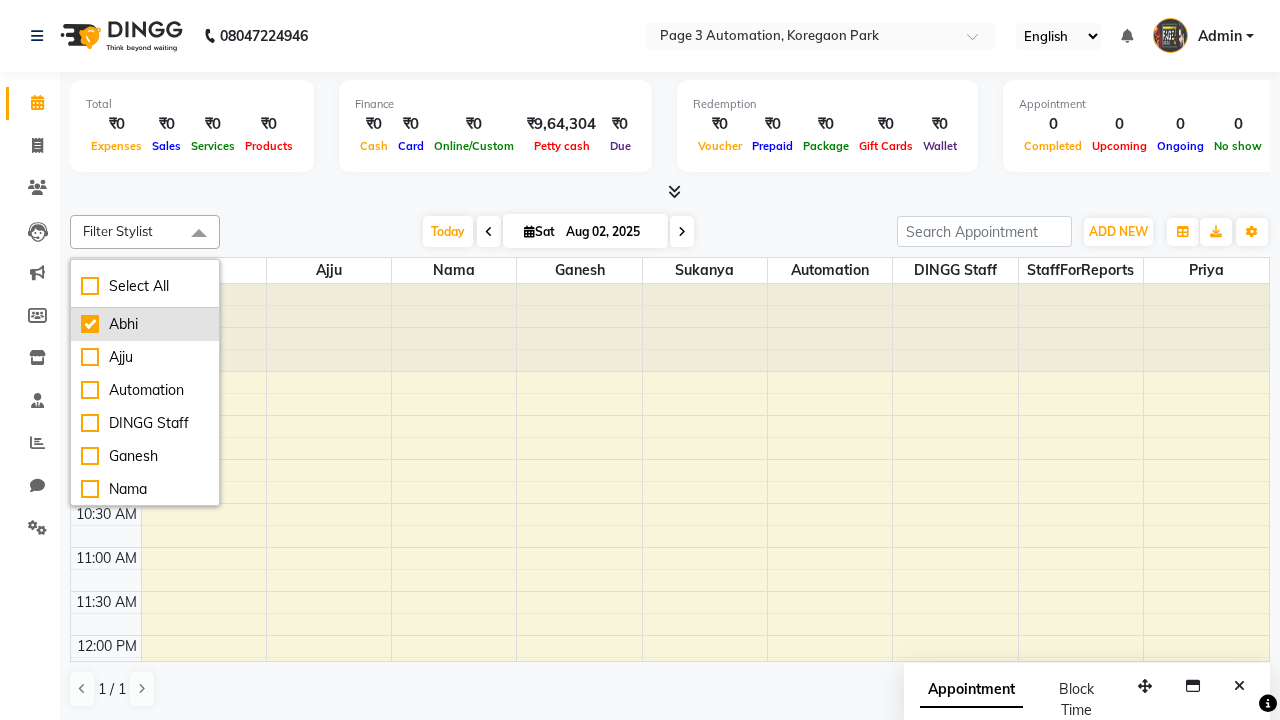 checkbox on "true" 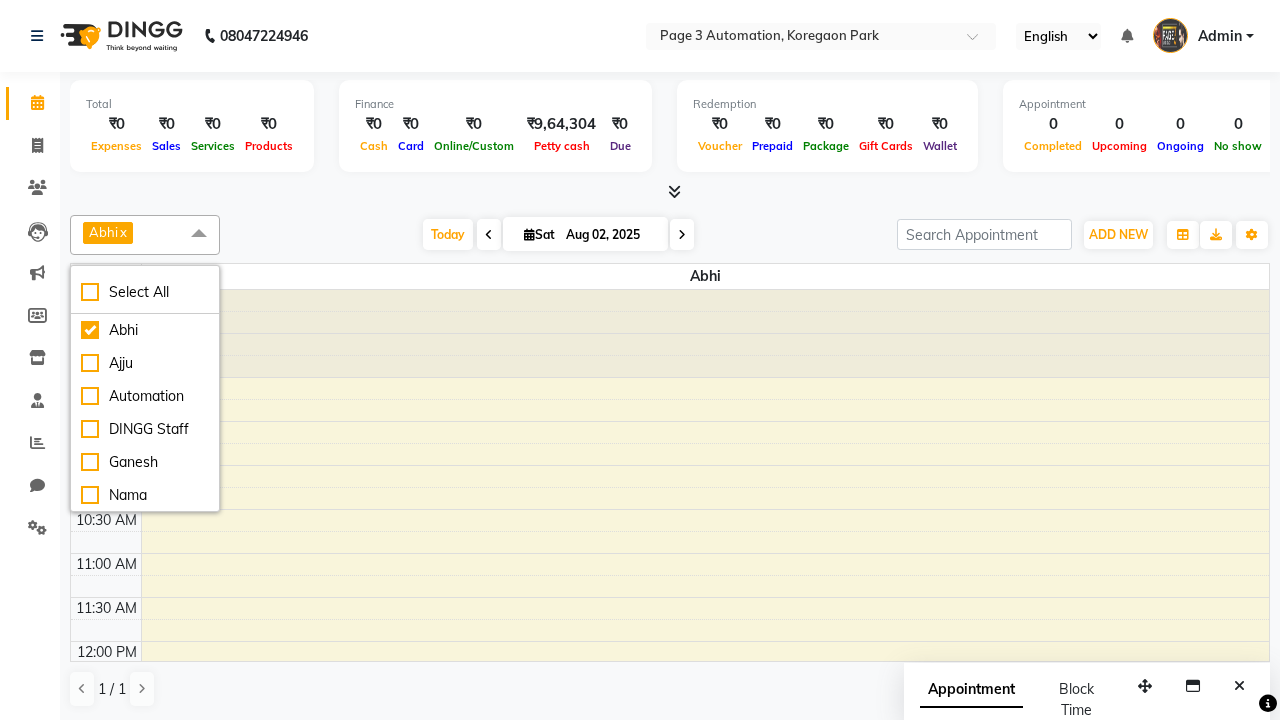 click at bounding box center [199, 234] 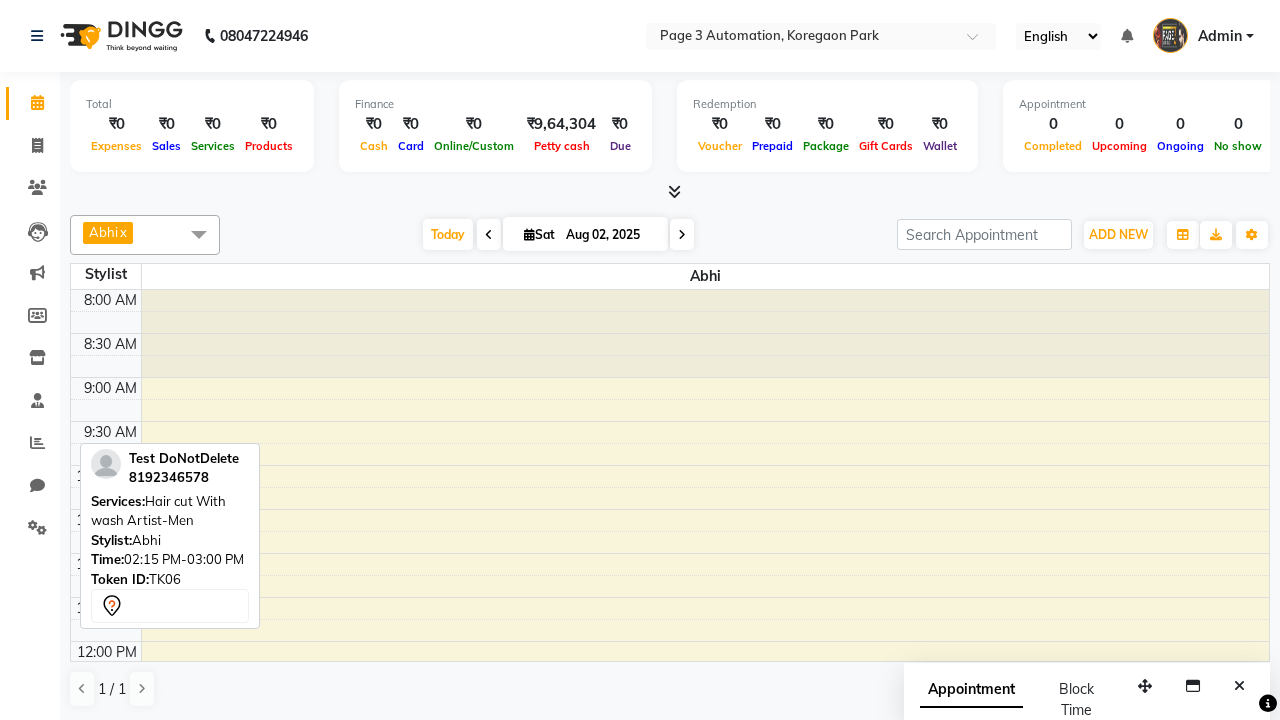 scroll, scrollTop: 397, scrollLeft: 0, axis: vertical 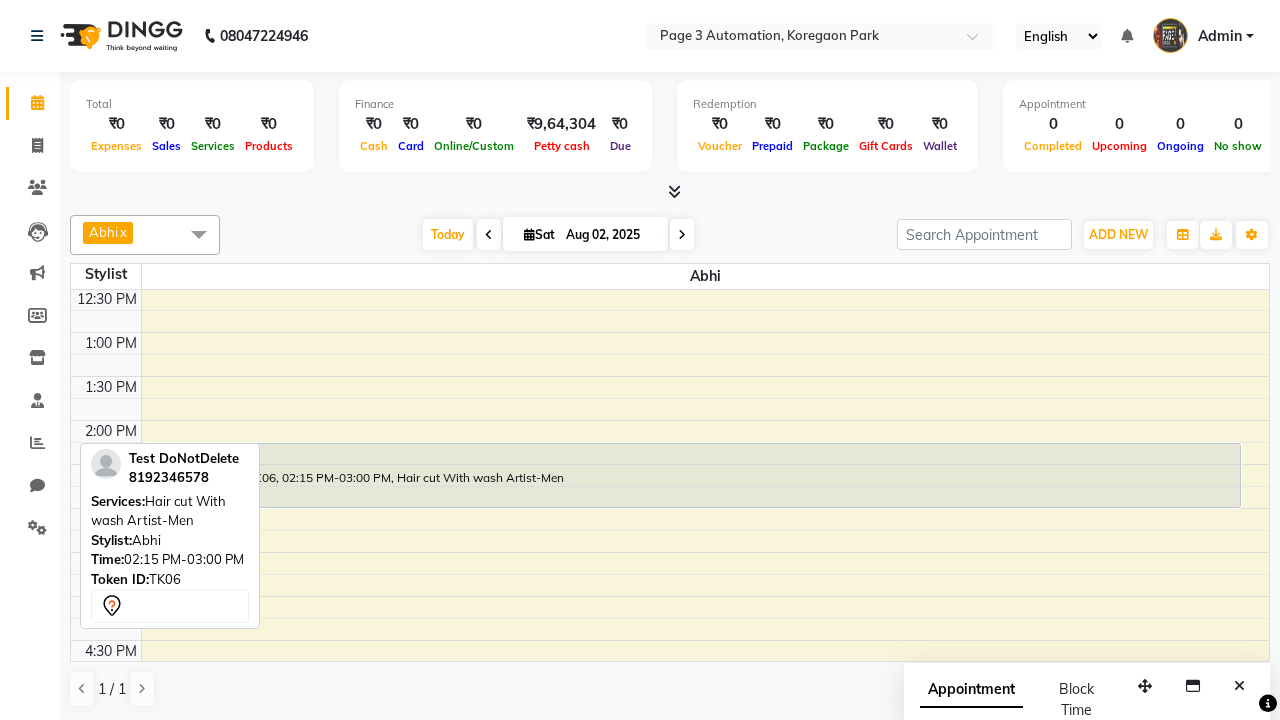 click on "Test DoNotDelete, TK06, 02:15 PM-03:00 PM, Hair cut With wash Artist-Men" at bounding box center (692, 475) 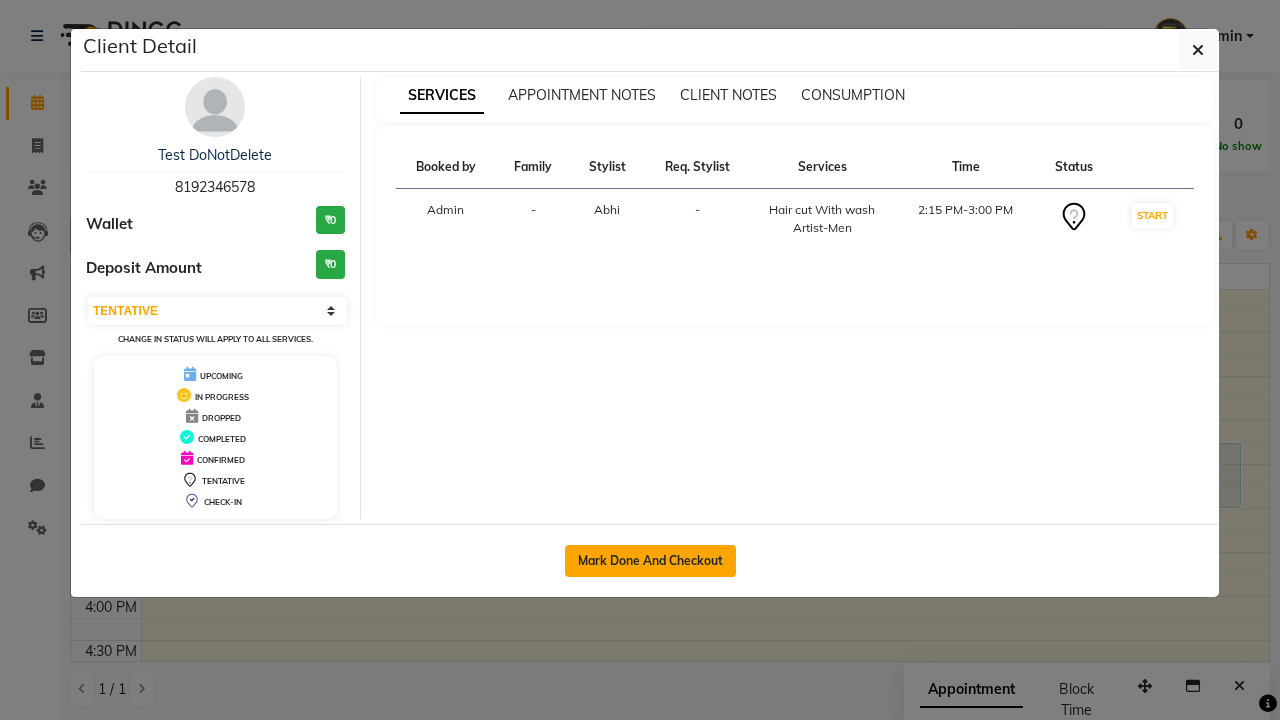 click on "Mark Done And Checkout" 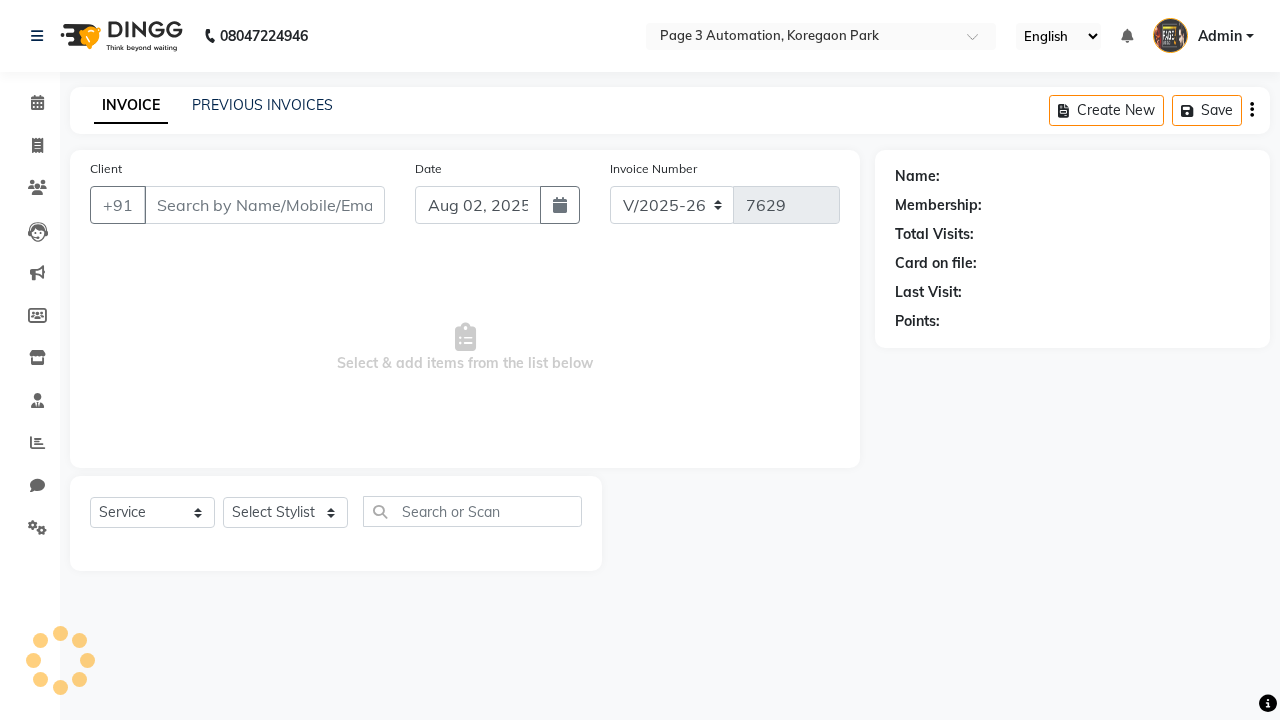 type on "8192346578" 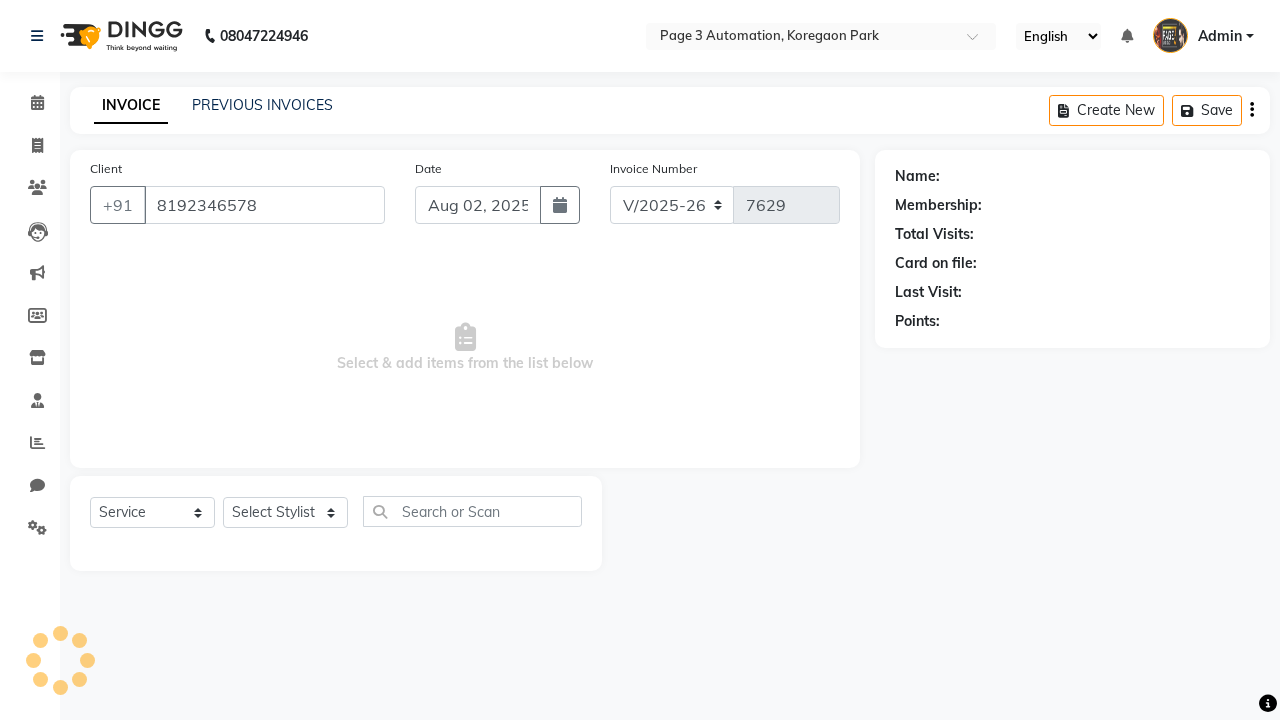 select on "711" 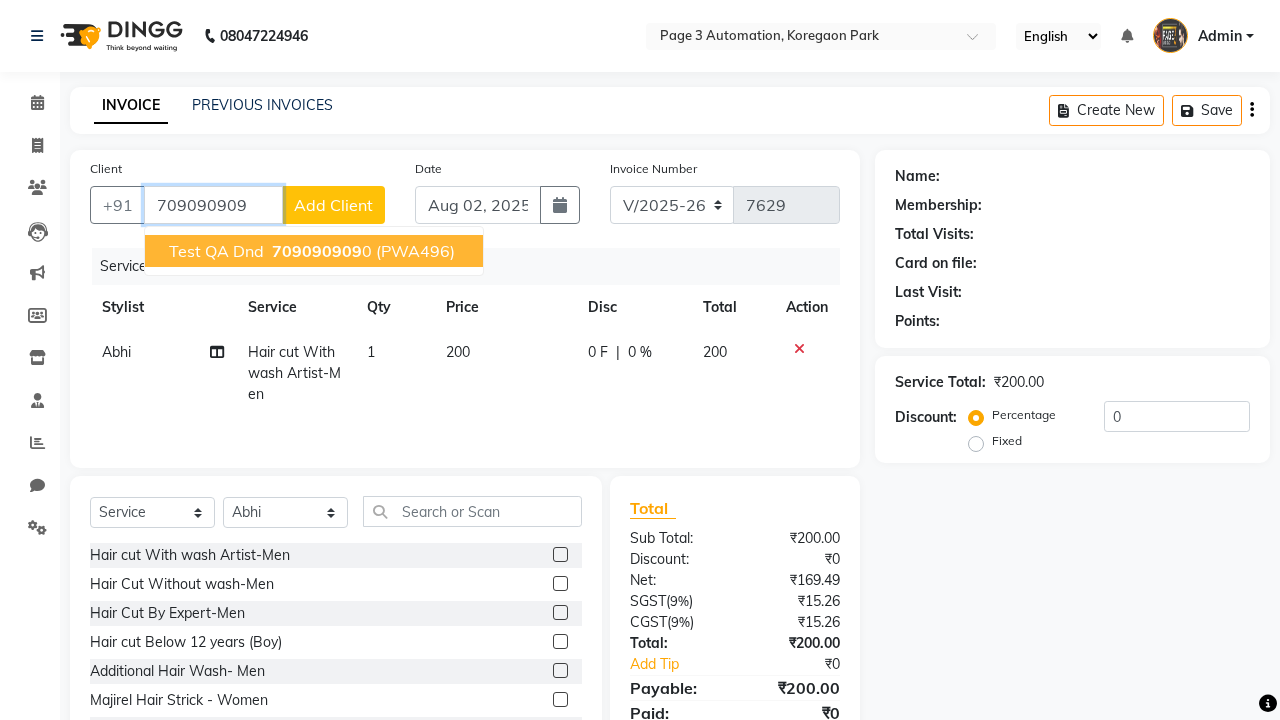 click on "709090909" at bounding box center [317, 251] 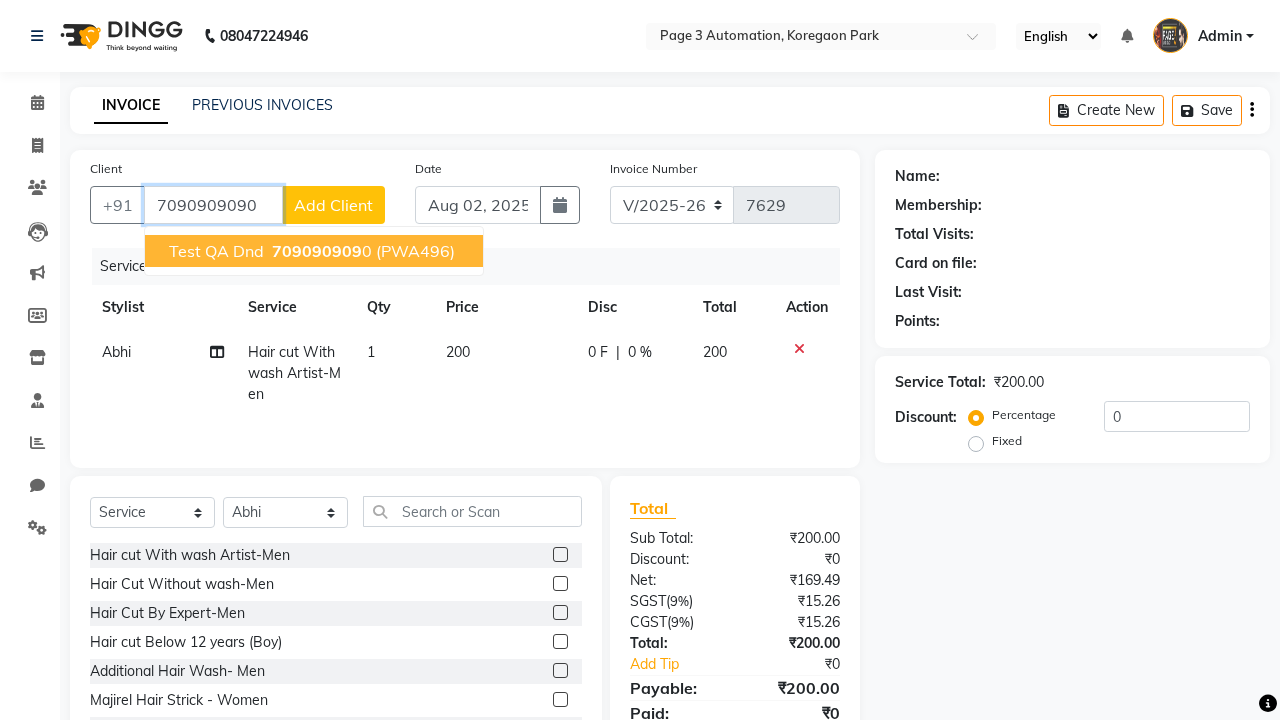 type on "7090909090" 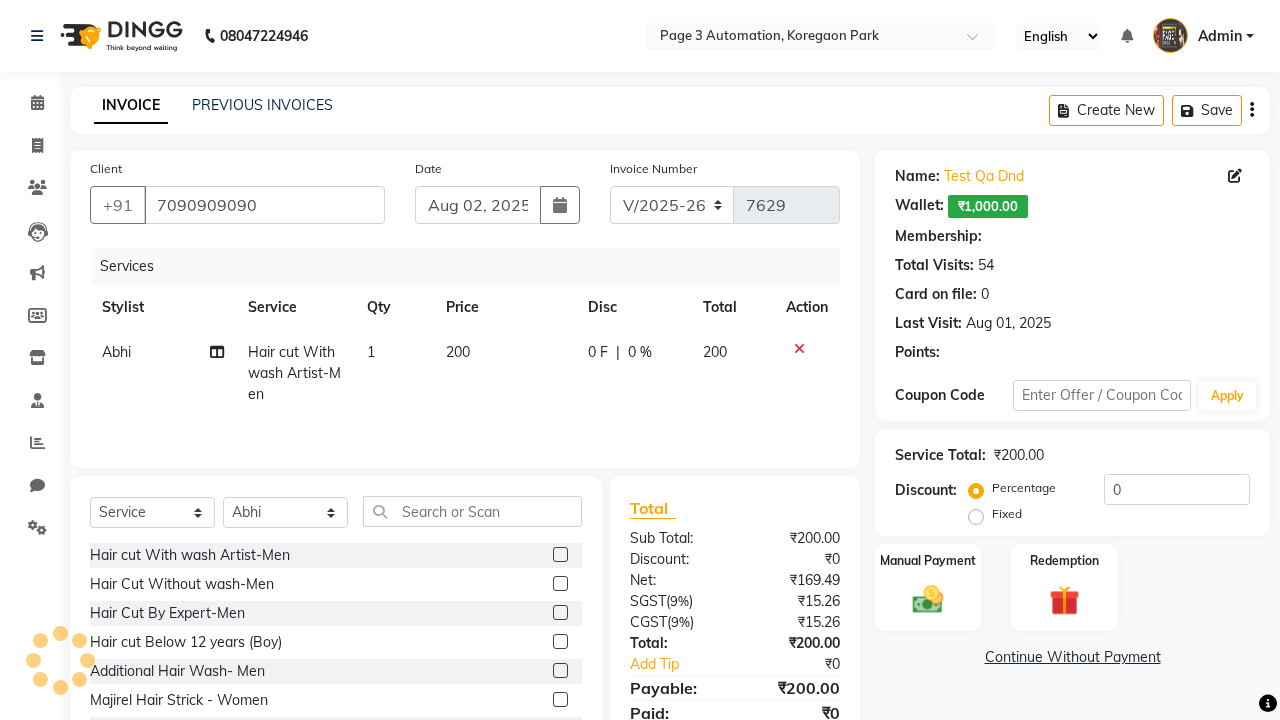 select on "1: Object" 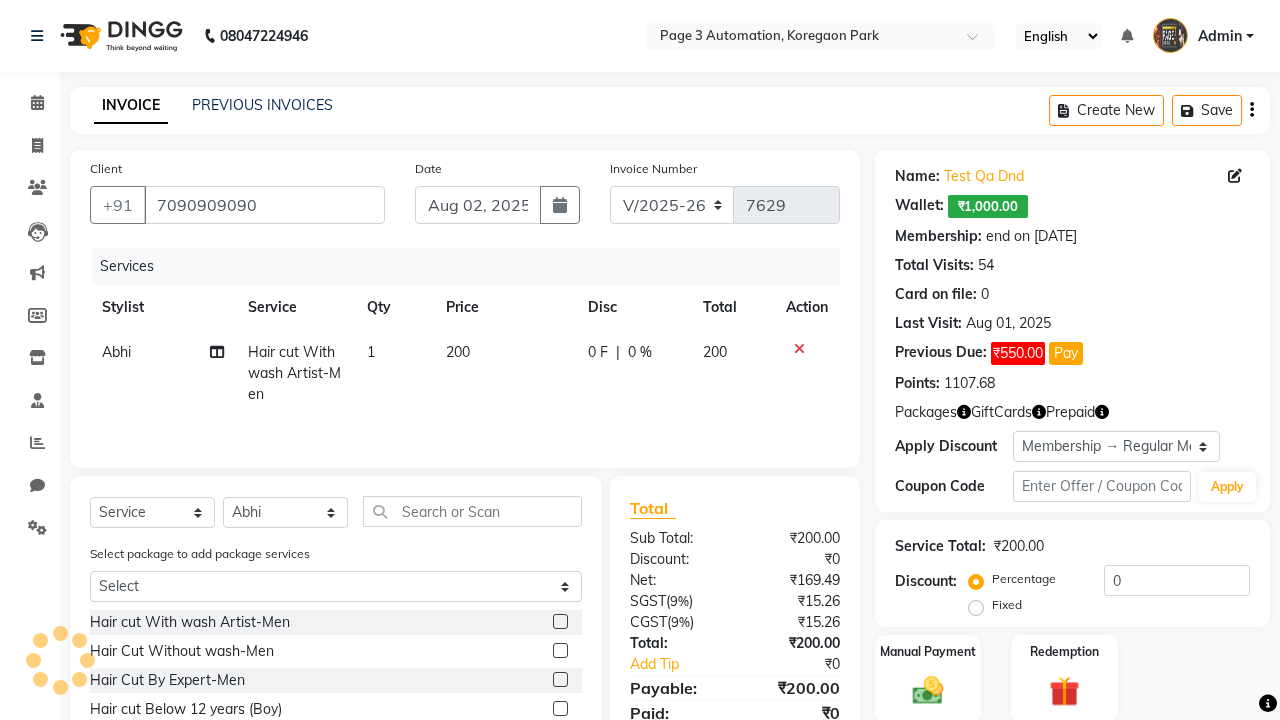 type on "20" 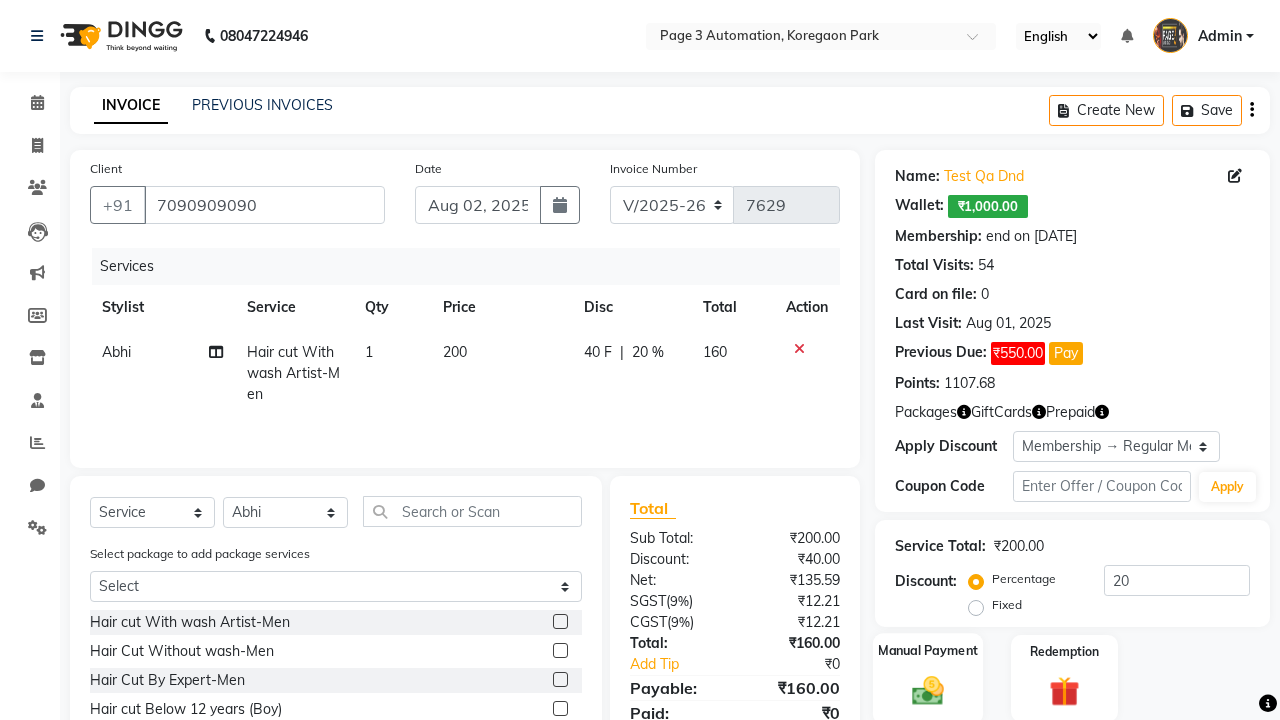 click 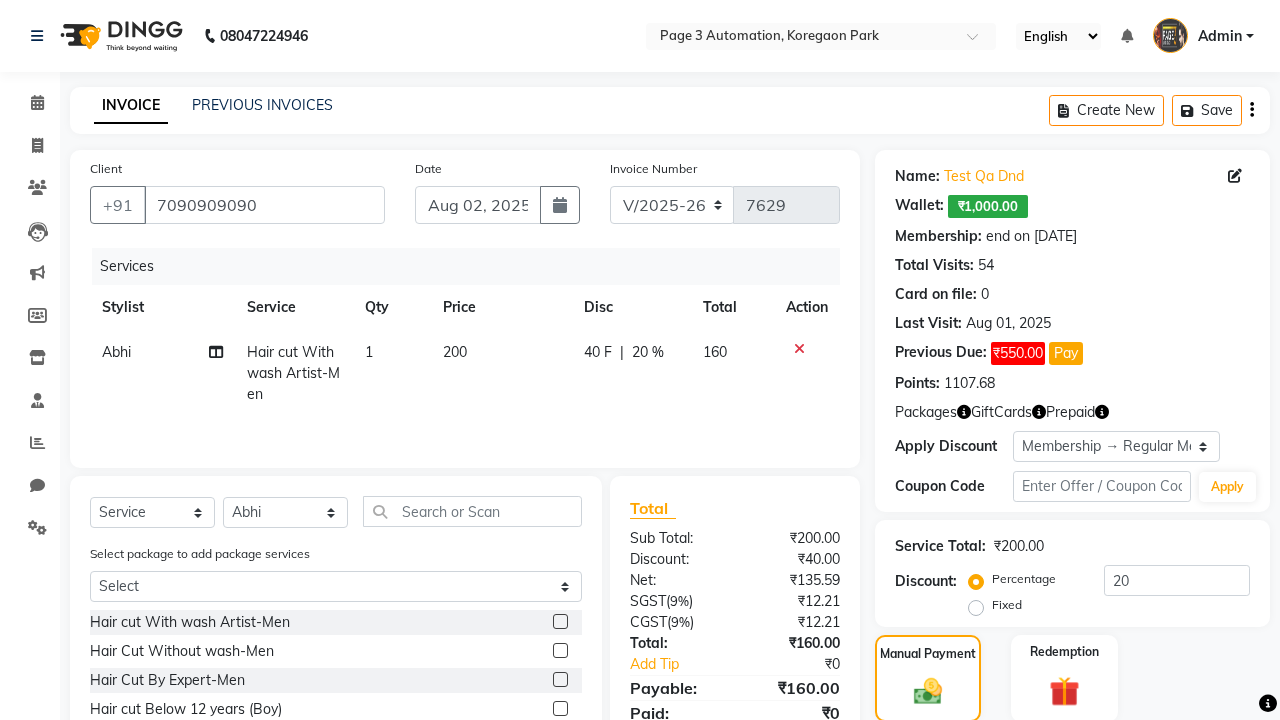 click on "ONLINE" 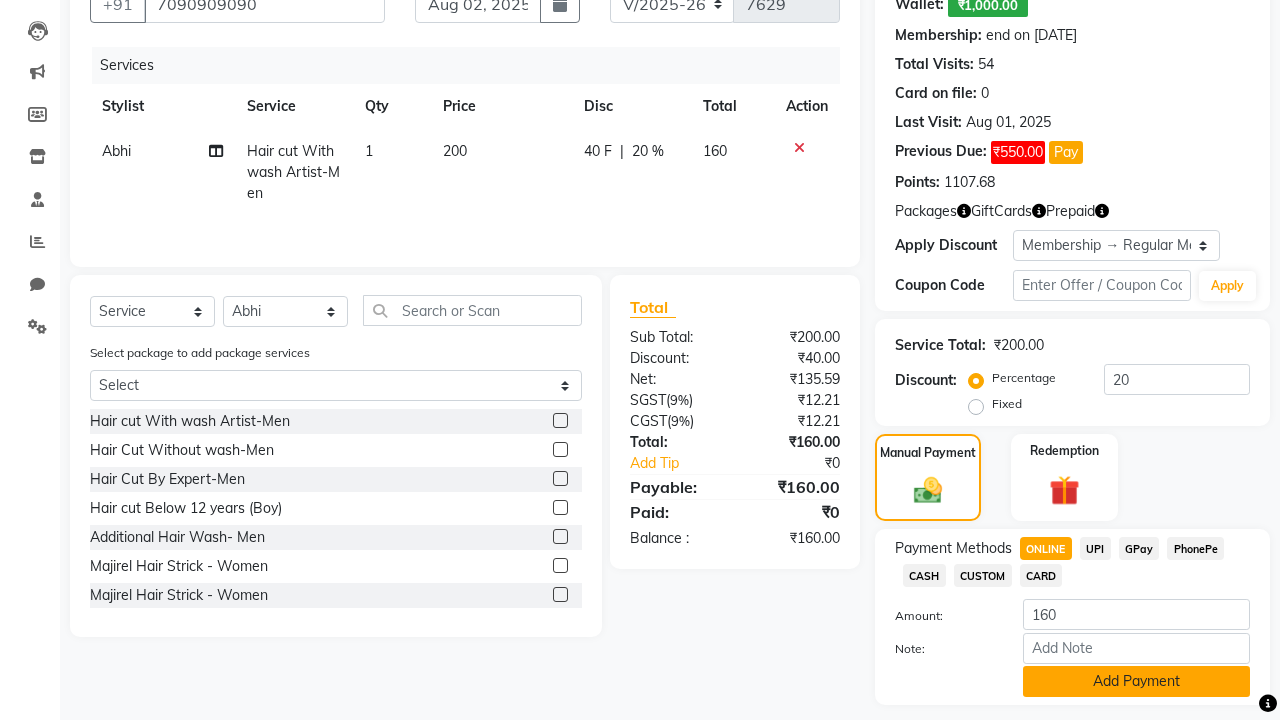 click on "Add Payment" 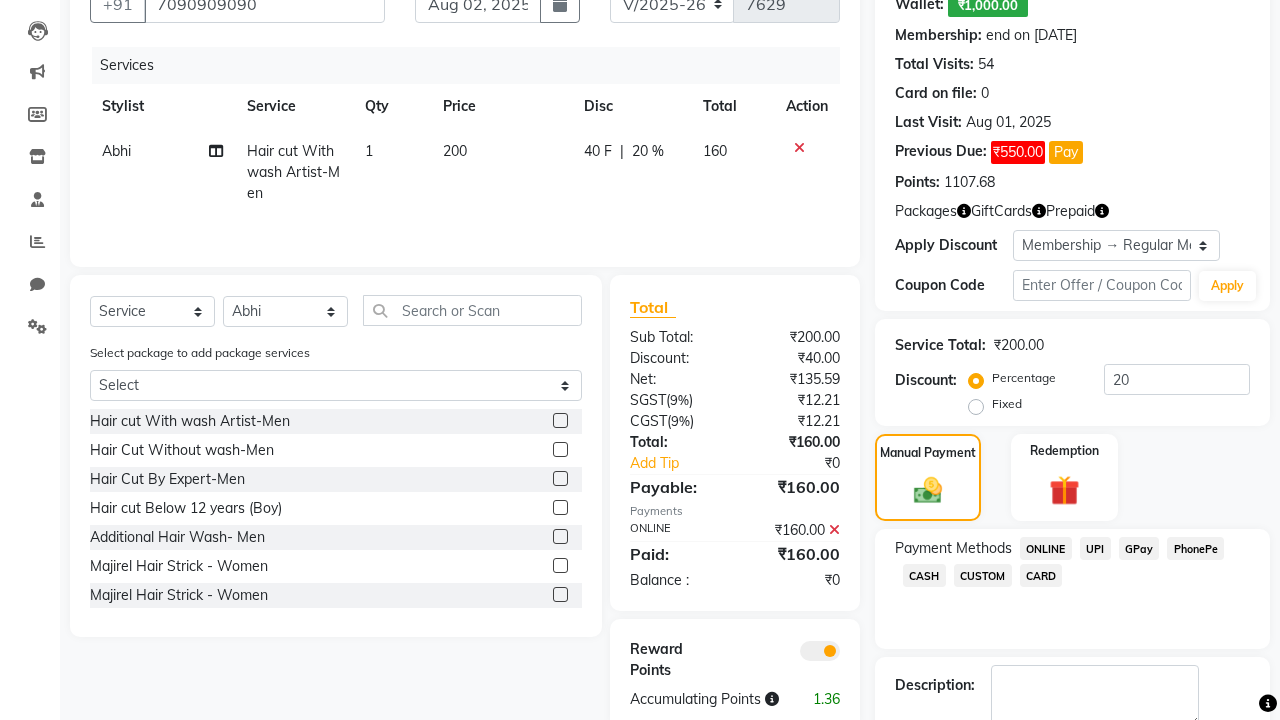 click on "Checkout" 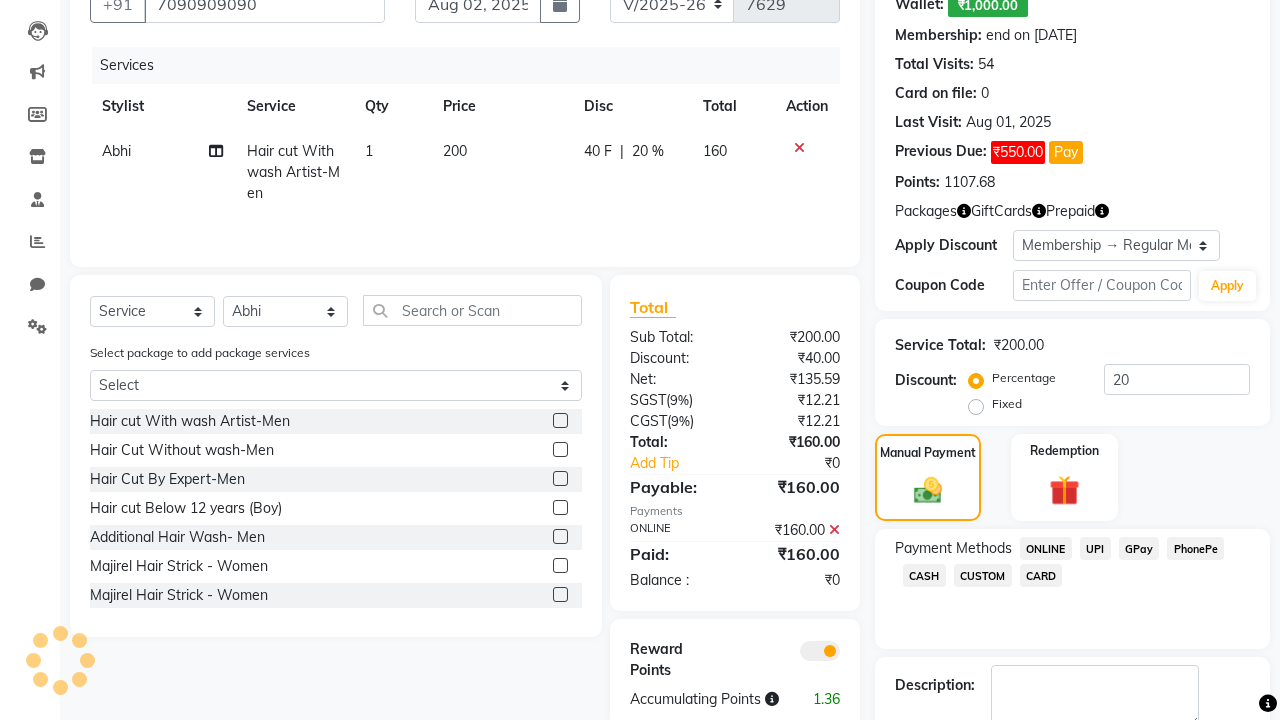 scroll, scrollTop: 314, scrollLeft: 0, axis: vertical 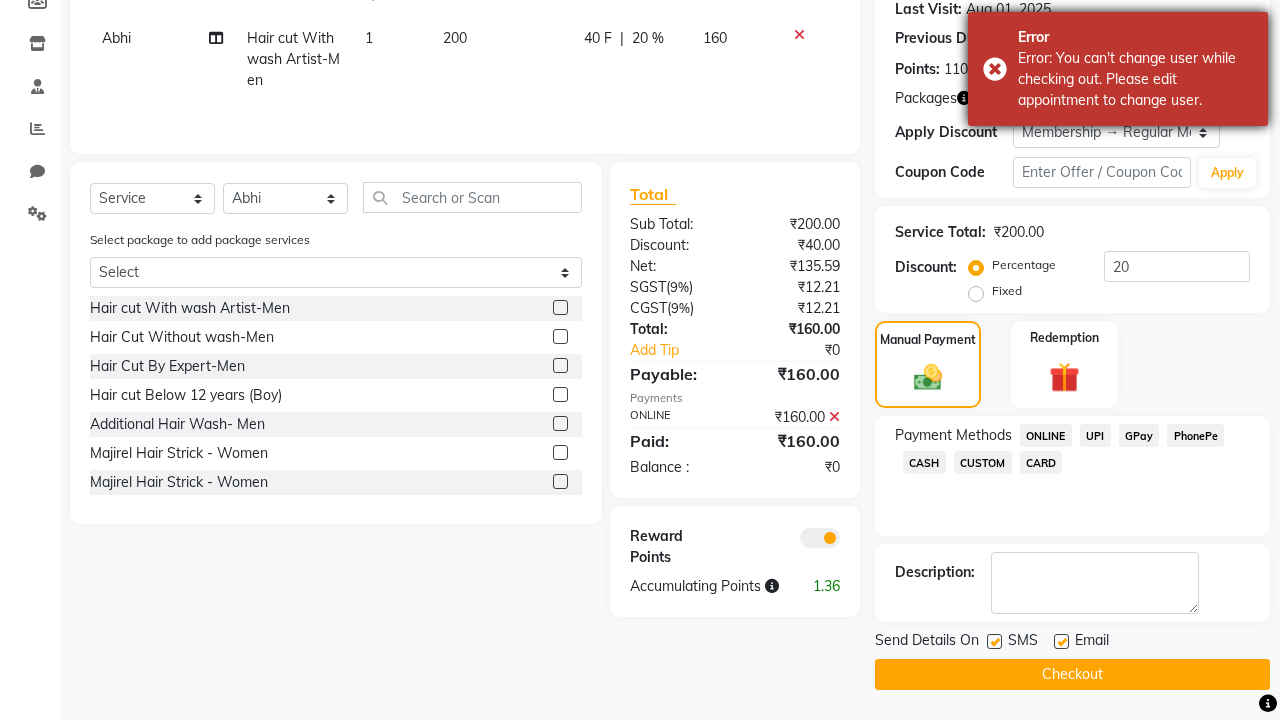 click on "Error: You can't change user while checking out. Please edit appointment to change user." at bounding box center [1135, 79] 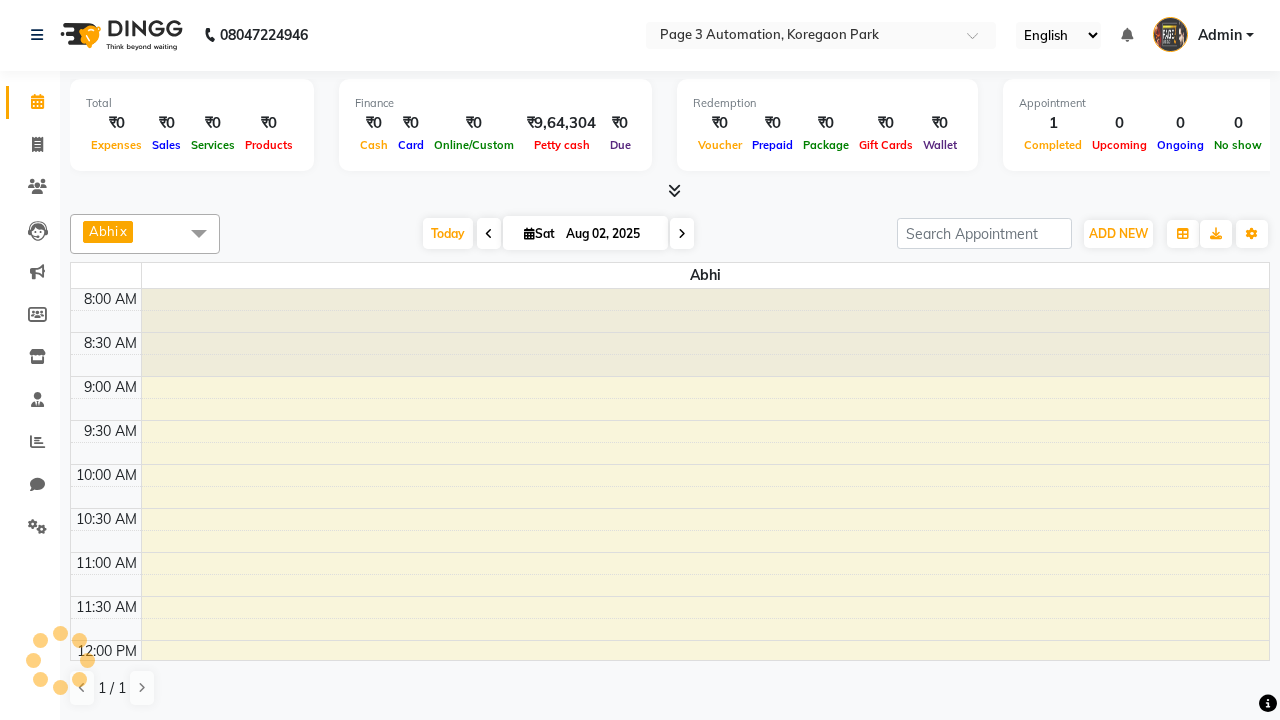 scroll, scrollTop: 0, scrollLeft: 0, axis: both 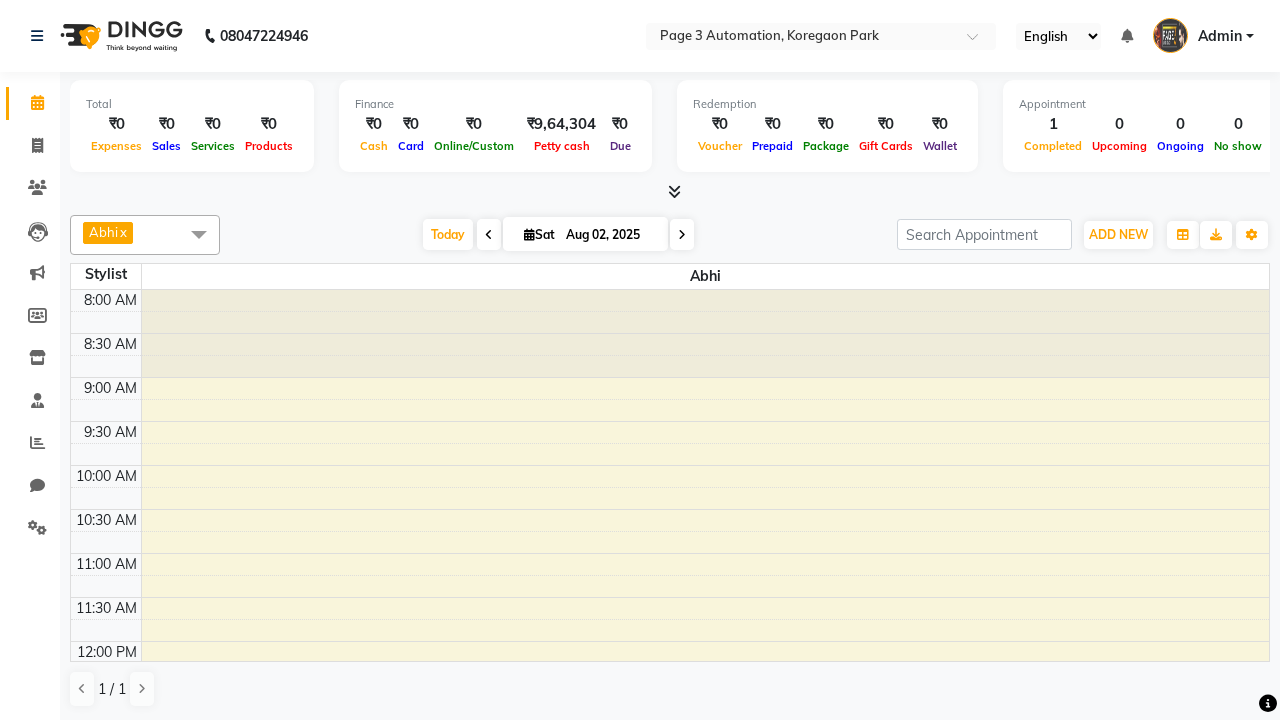 click on "Test DoNotDelete, TK06, 02:15 PM-03:00 PM, Hair cut With wash Artist-Men" at bounding box center [692, 872] 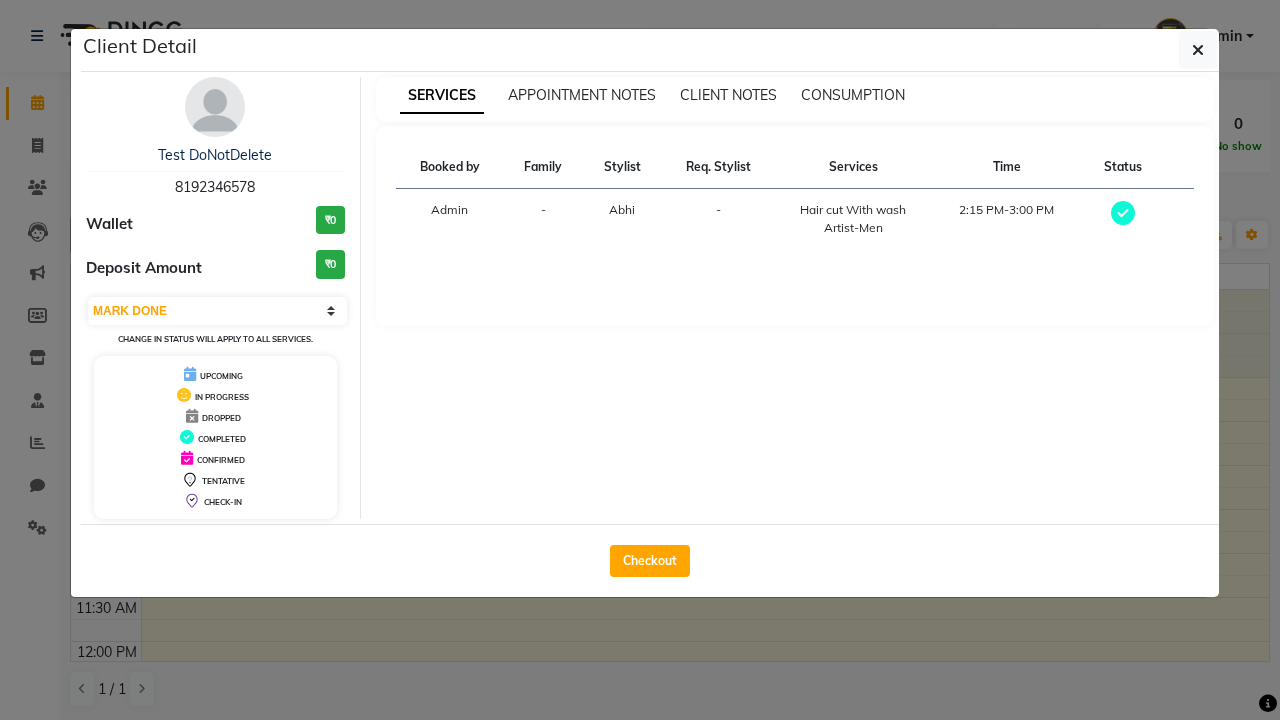 scroll, scrollTop: 397, scrollLeft: 0, axis: vertical 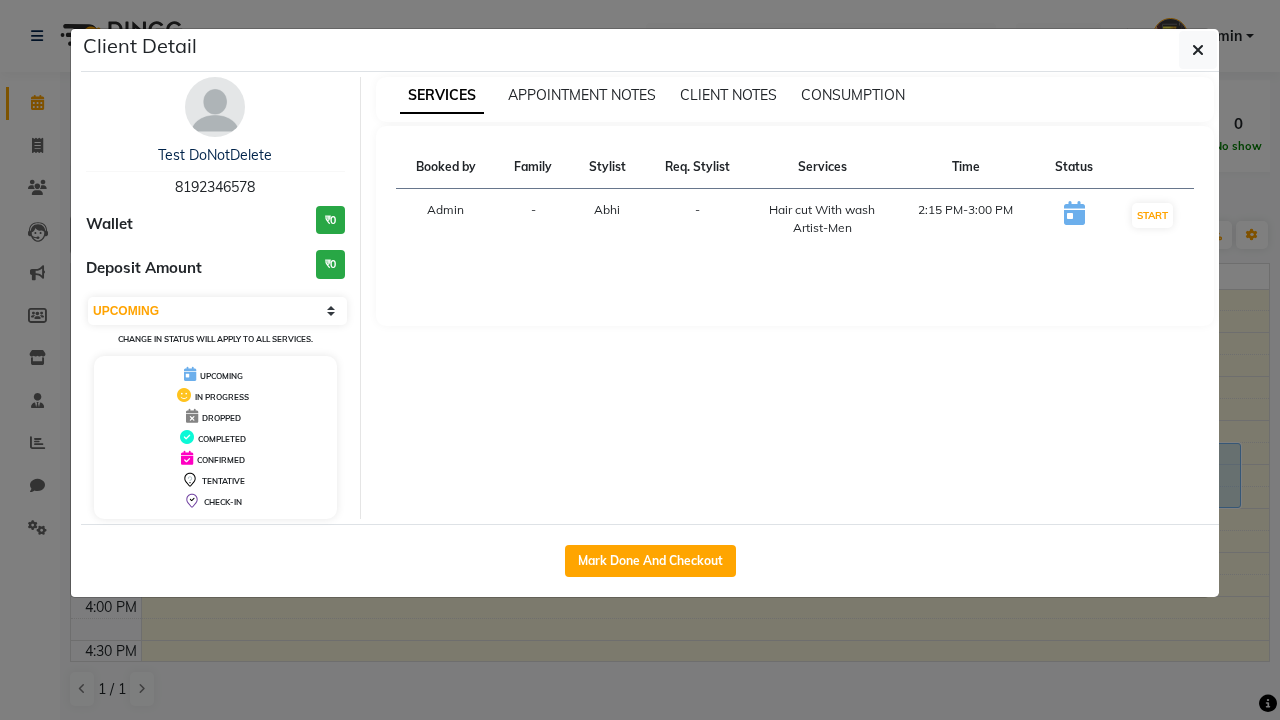 select on "2" 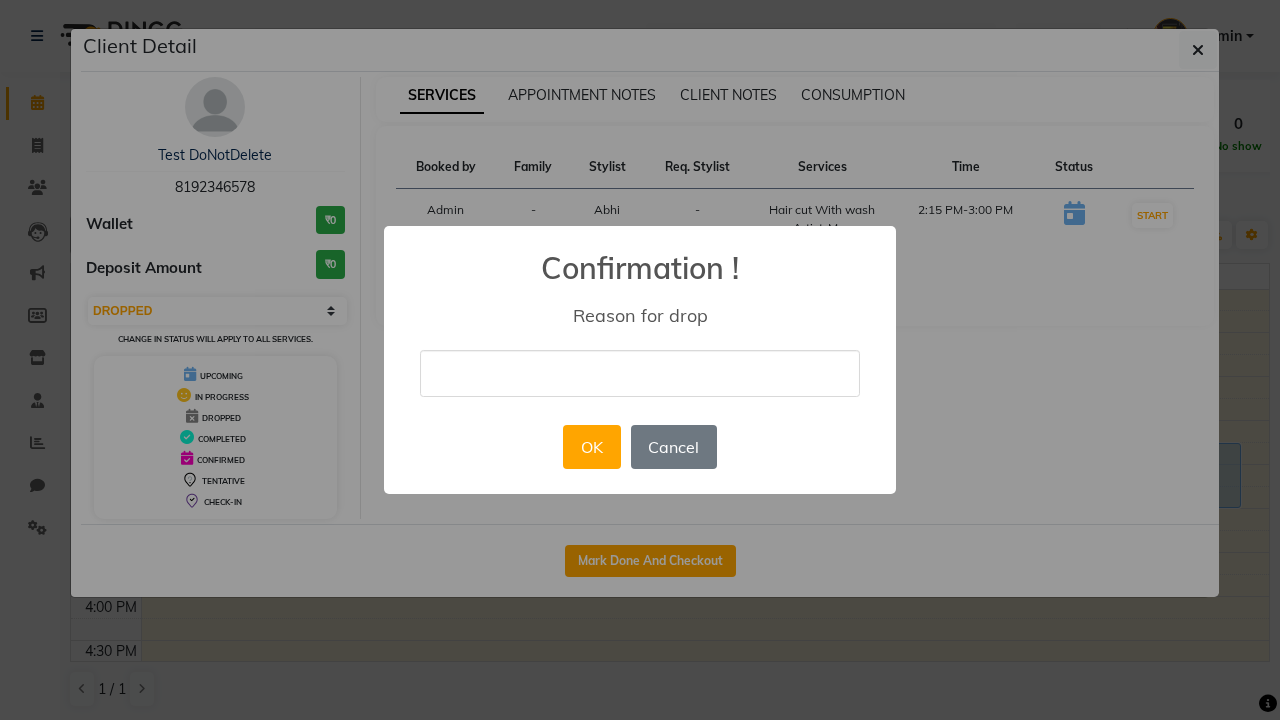 type on "drop appointment by selecting drop option from dropdown" 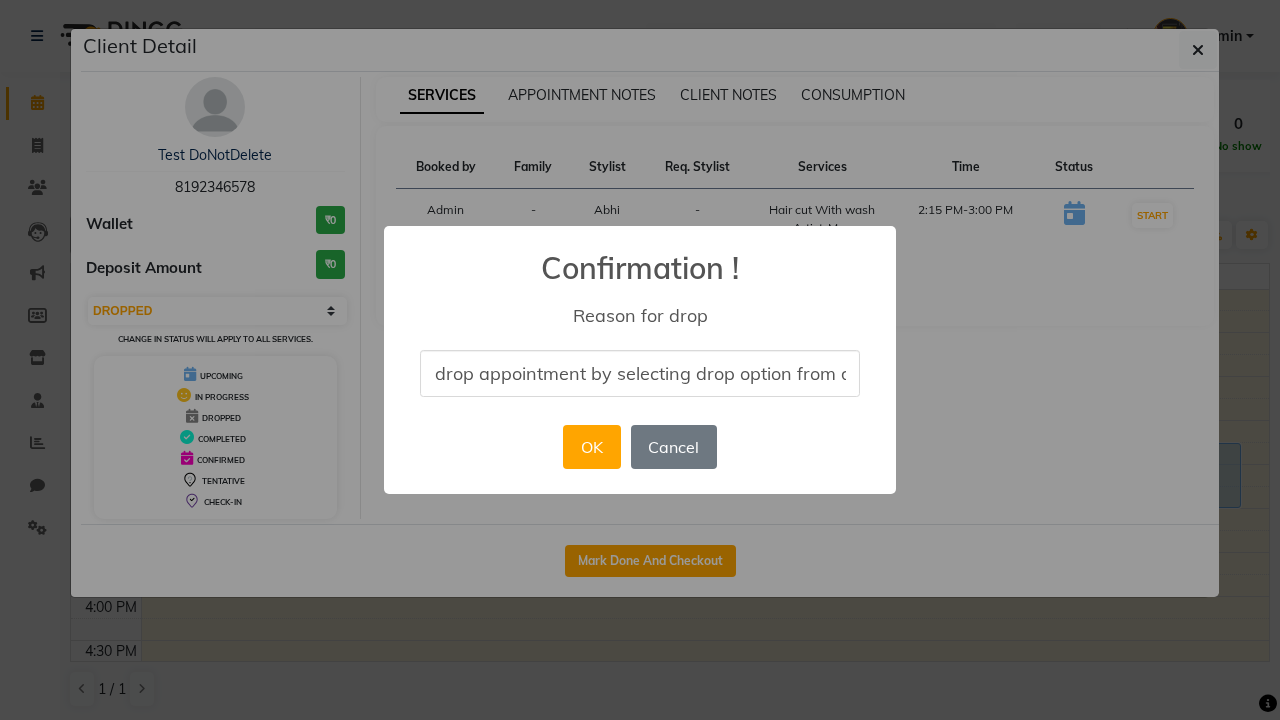scroll, scrollTop: 0, scrollLeft: 82, axis: horizontal 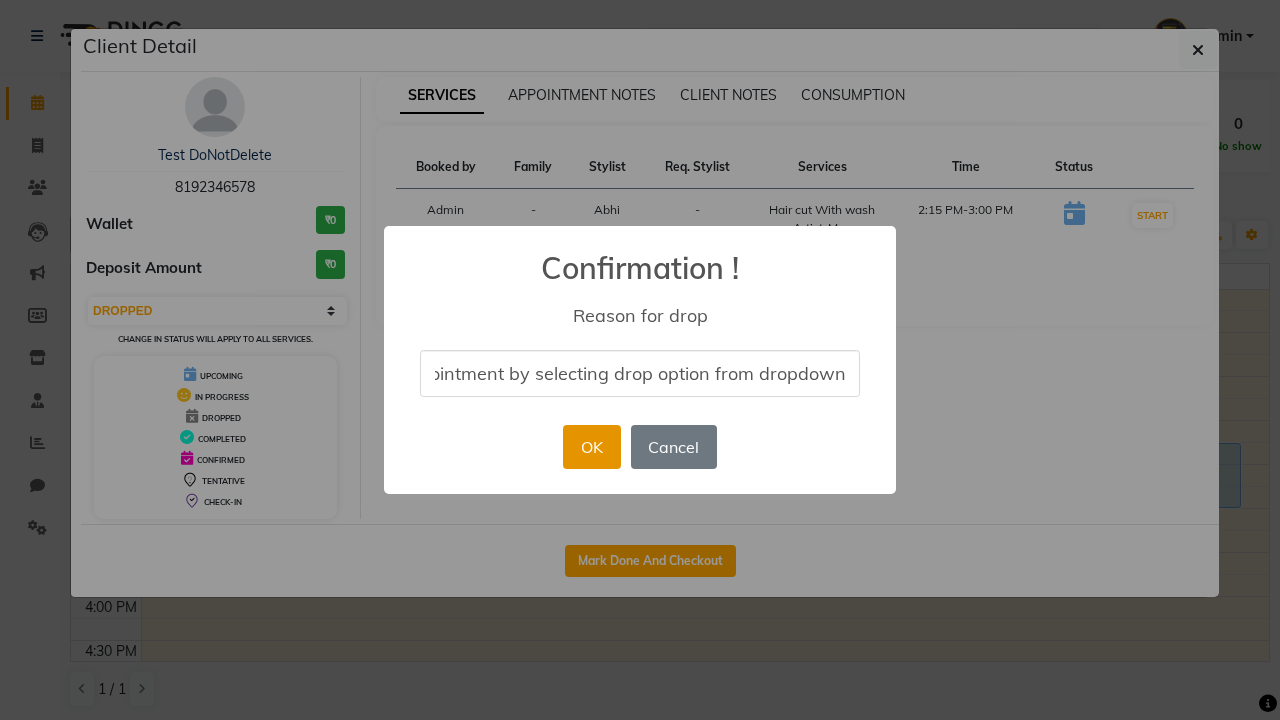 click on "OK" at bounding box center [591, 447] 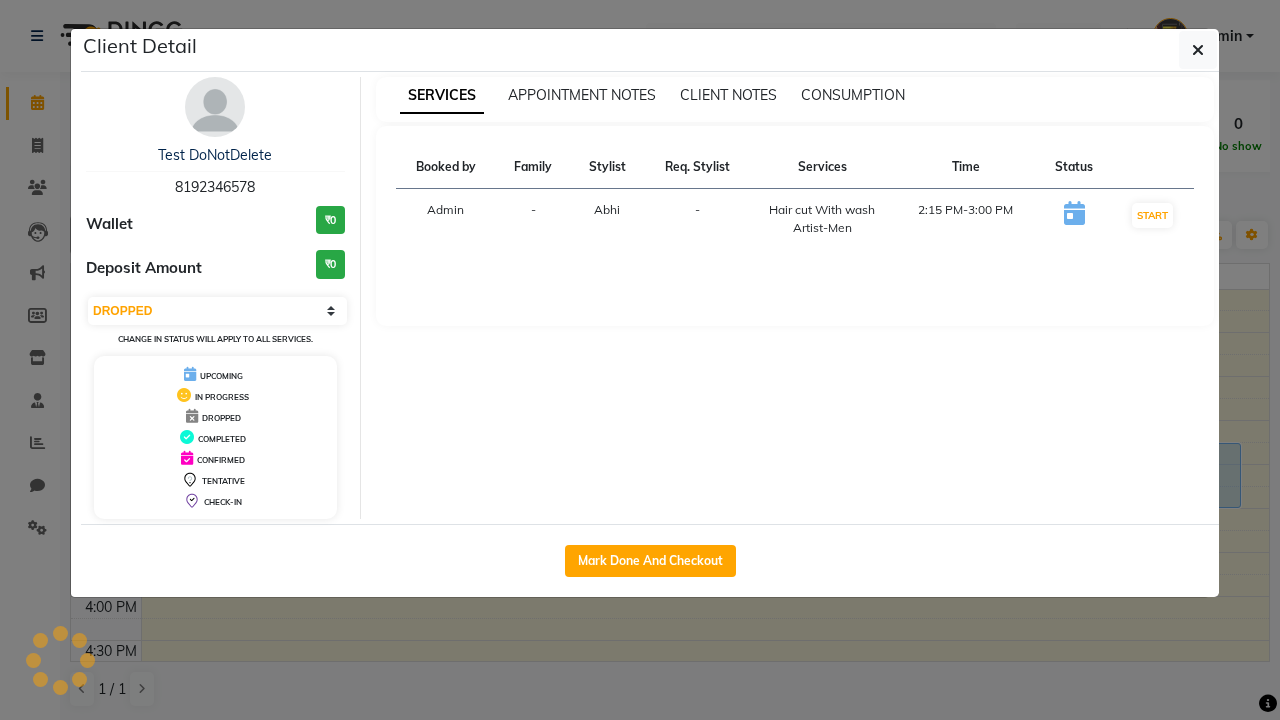 scroll, scrollTop: 0, scrollLeft: 0, axis: both 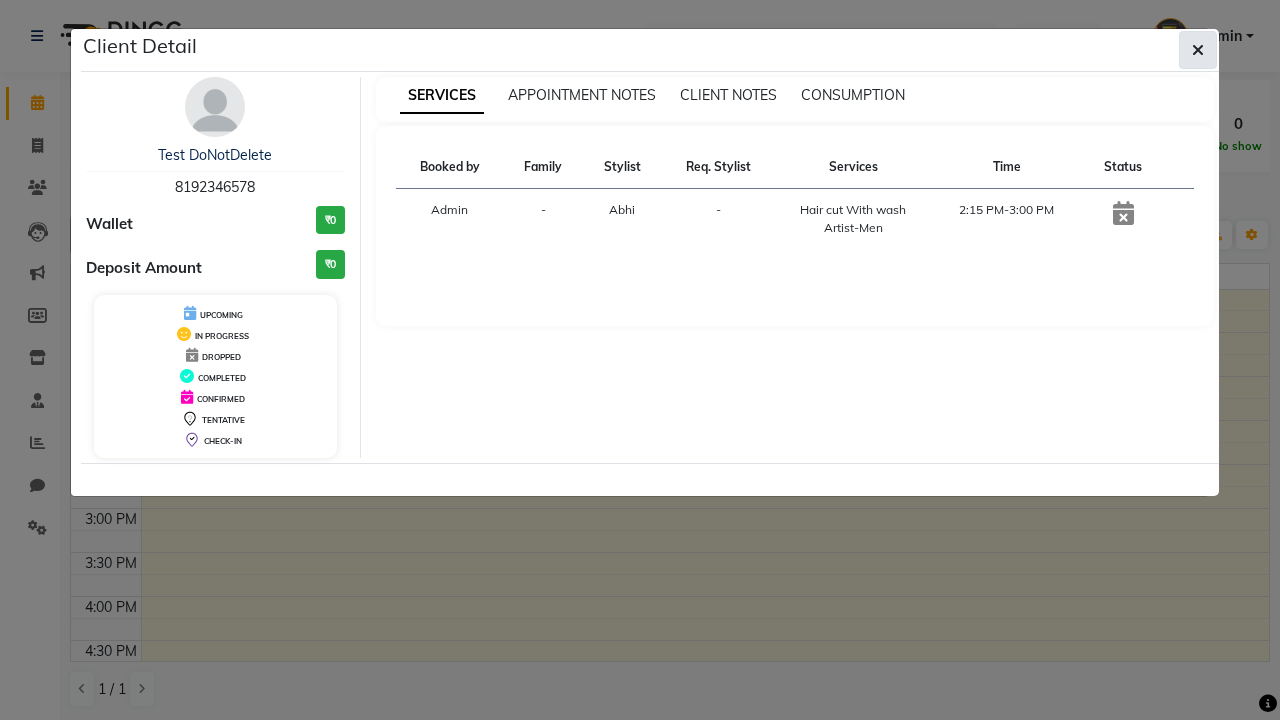 click 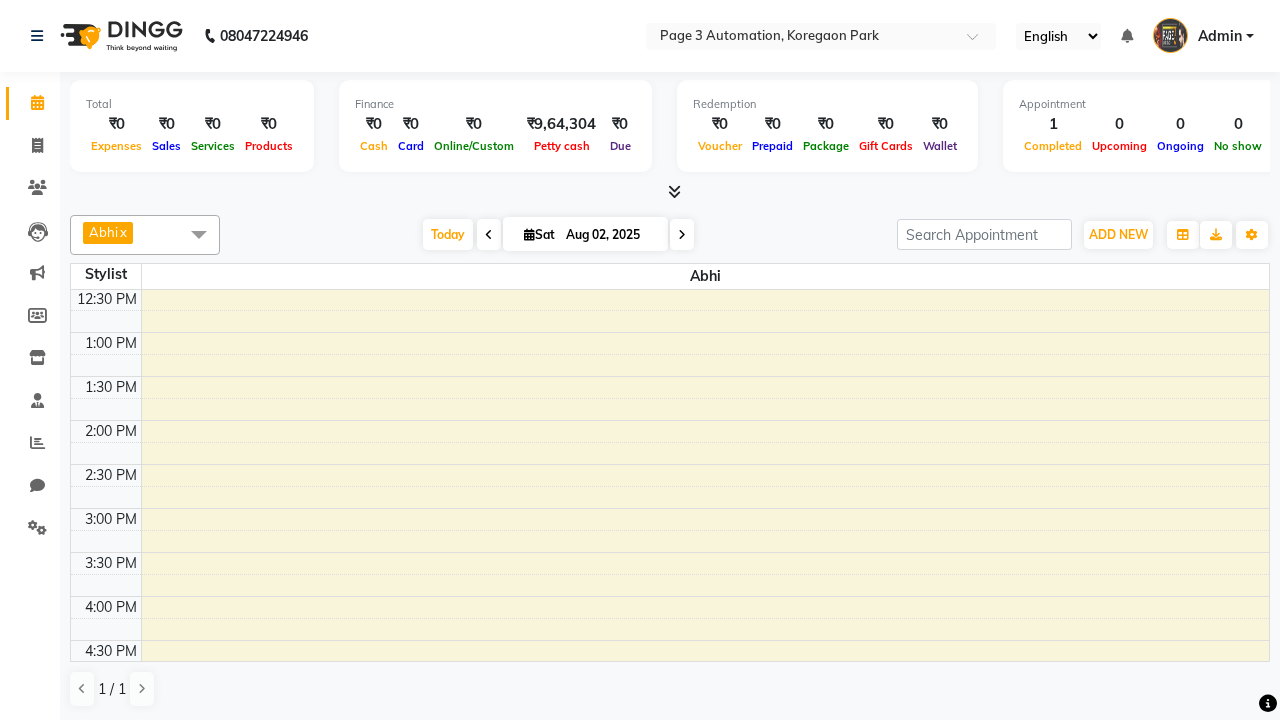 click at bounding box center [199, 234] 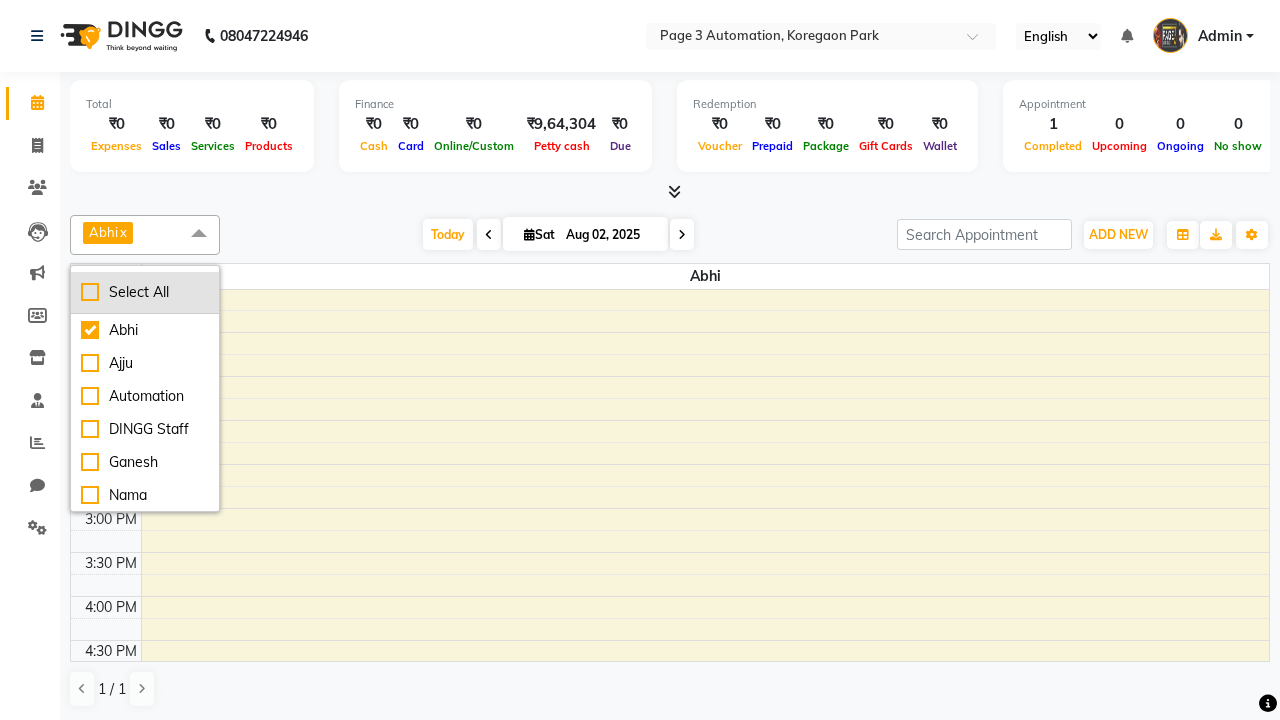 click on "Select All" at bounding box center [145, 292] 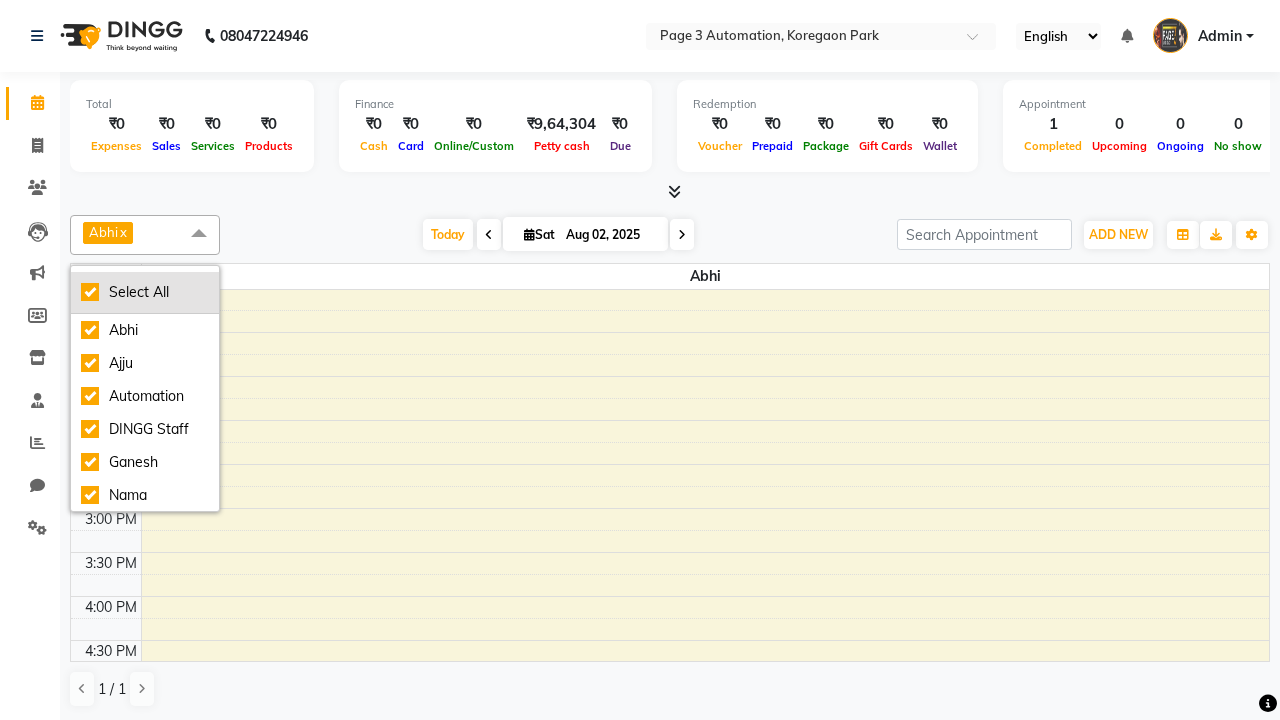 checkbox on "true" 